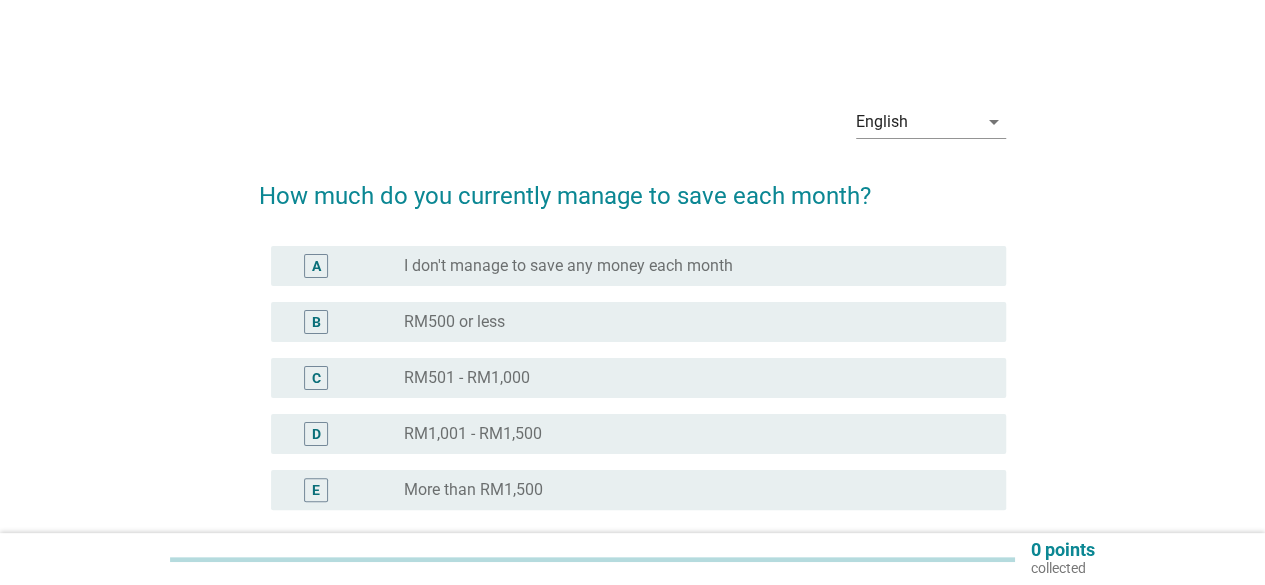 scroll, scrollTop: 100, scrollLeft: 0, axis: vertical 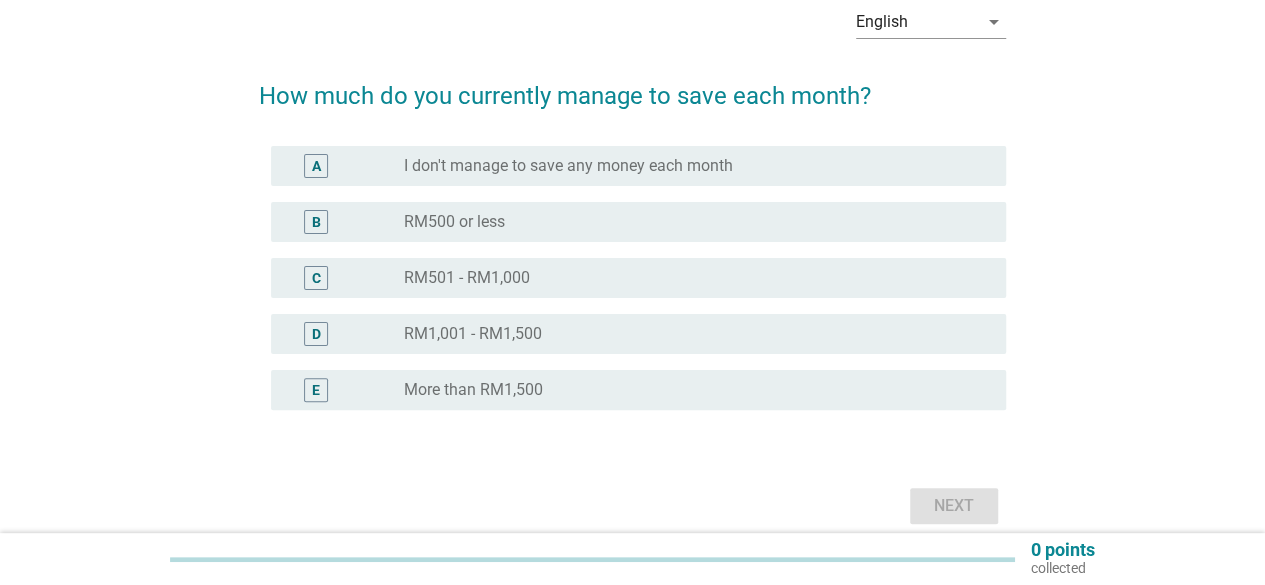 click on "radio_button_unchecked RM500 or less" at bounding box center [689, 222] 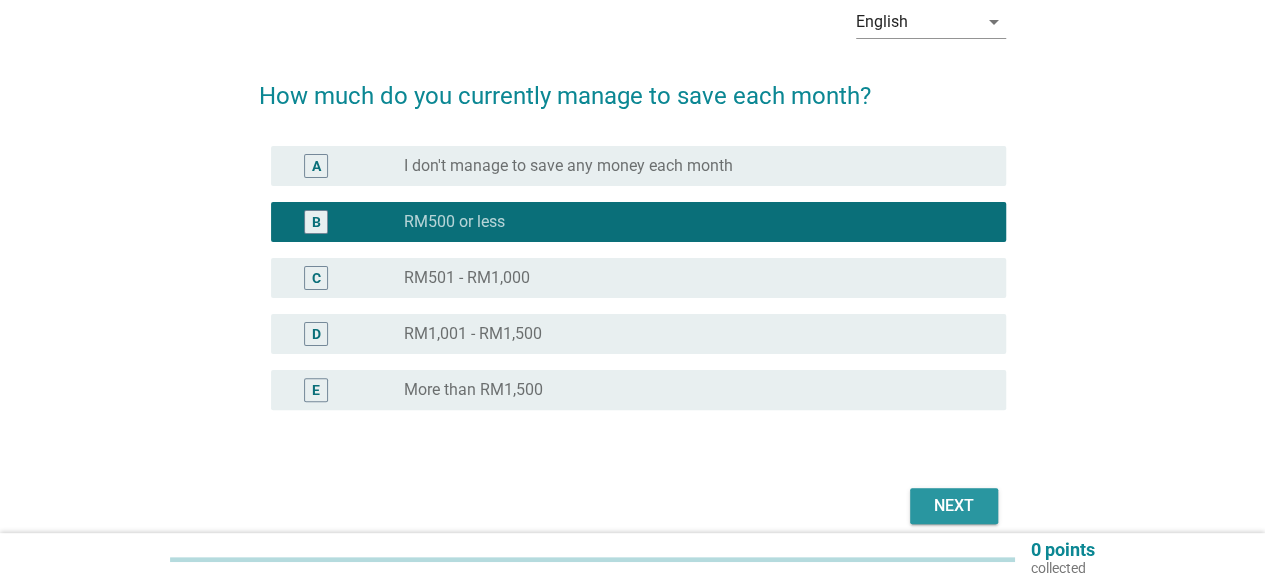 click on "Next" at bounding box center (632, 506) 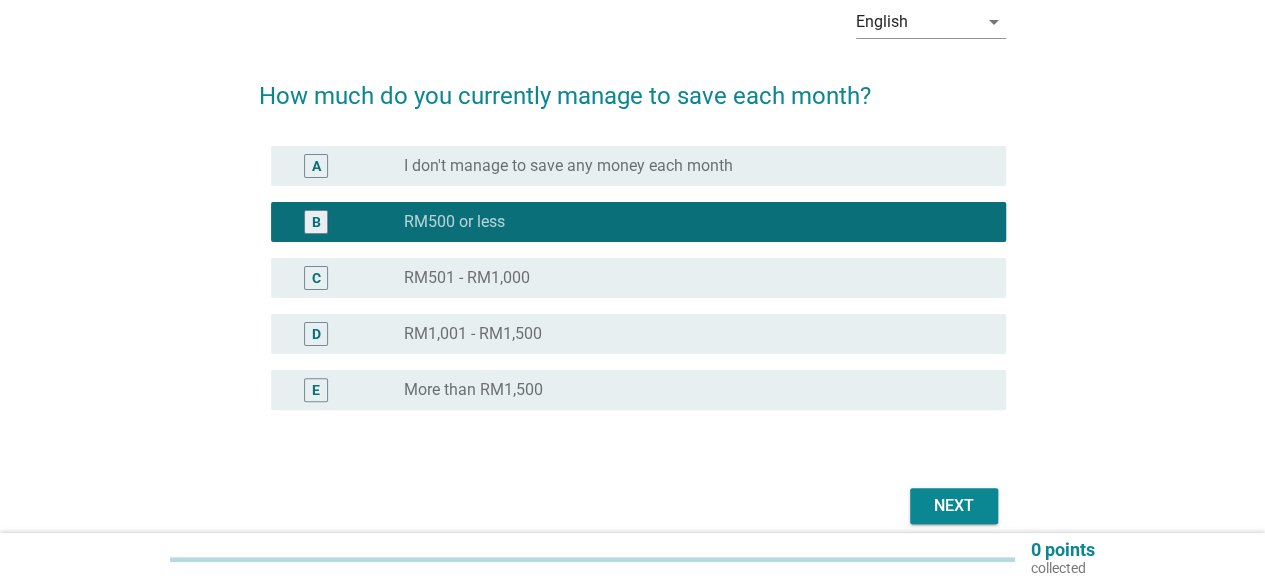 click on "Next" at bounding box center (954, 506) 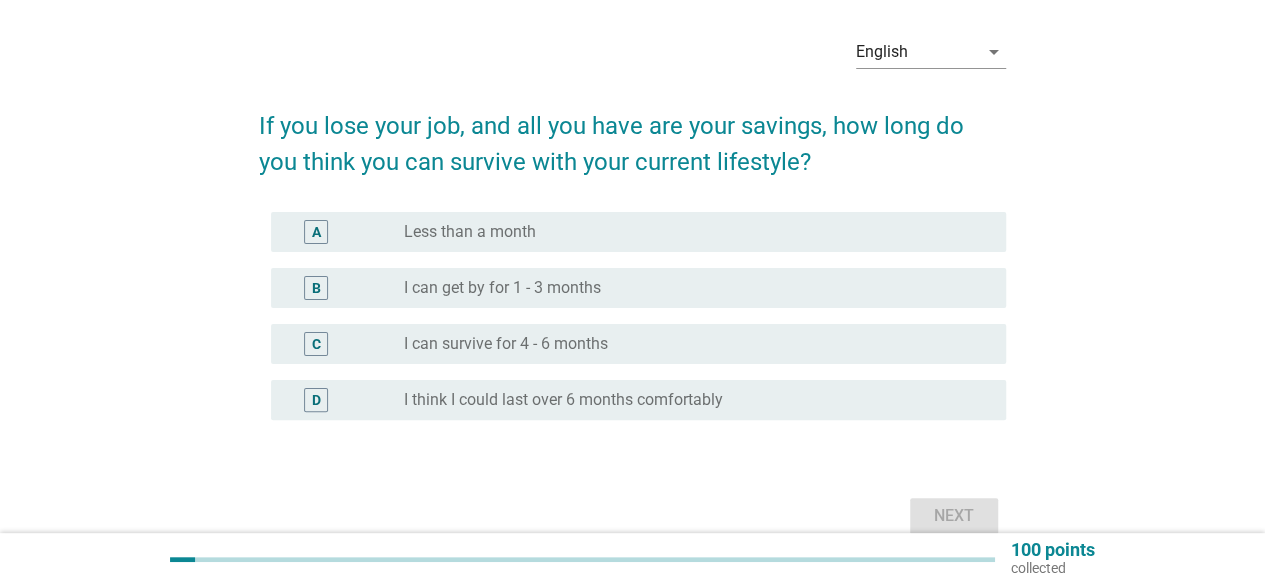 scroll, scrollTop: 100, scrollLeft: 0, axis: vertical 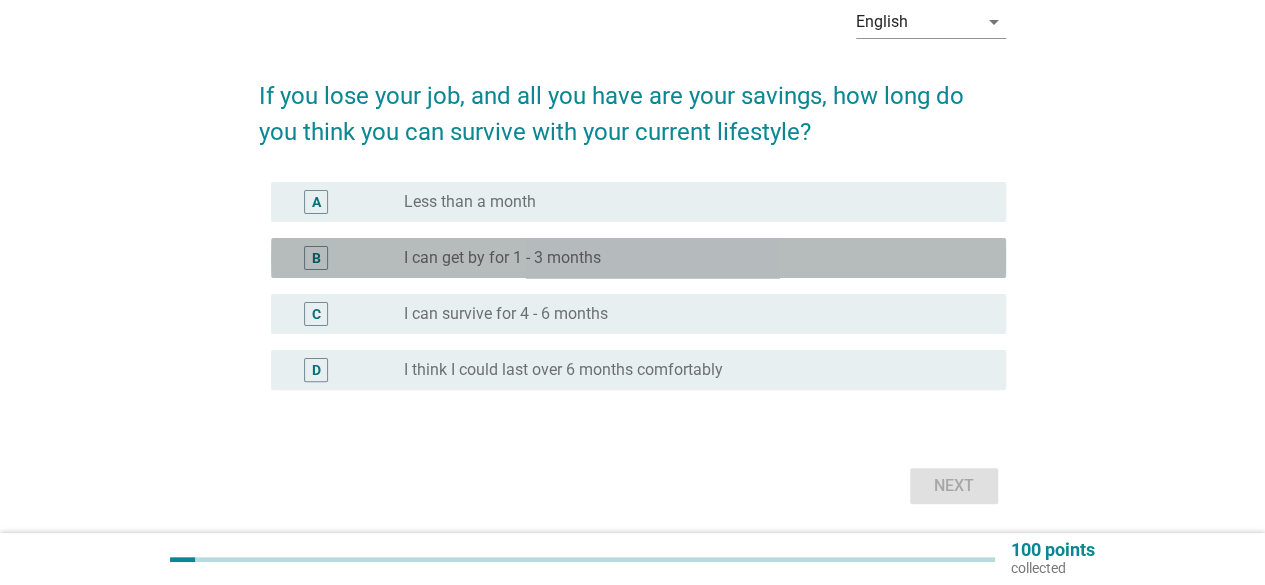 click on "radio_button_unchecked I can get by for 1 - 3 months" at bounding box center [689, 258] 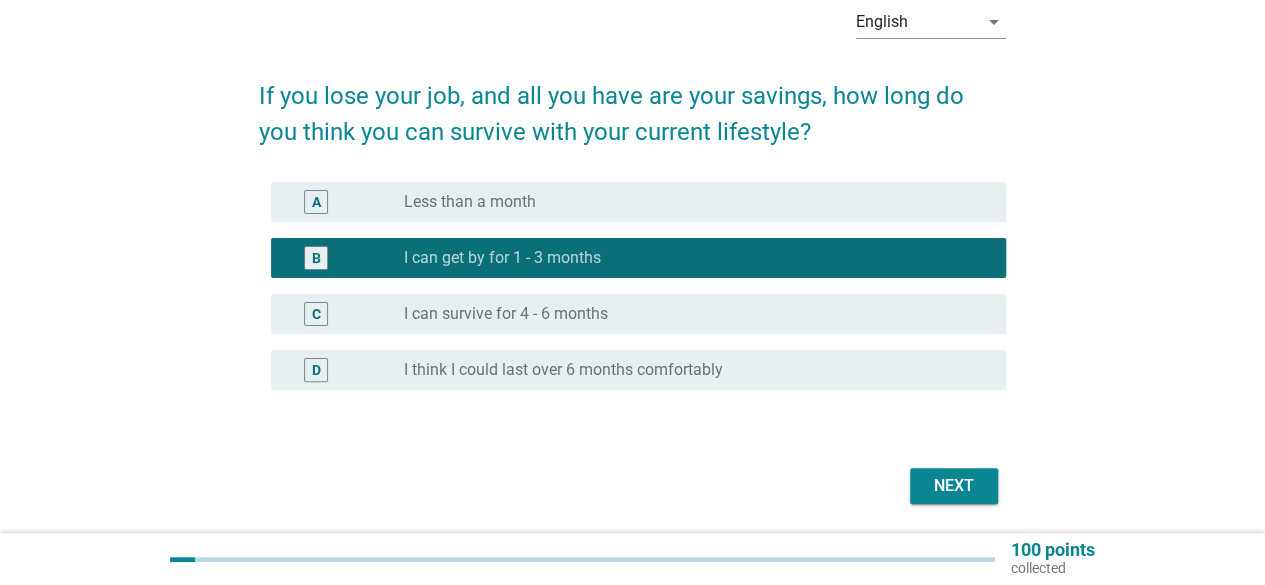 click on "Next" at bounding box center [954, 486] 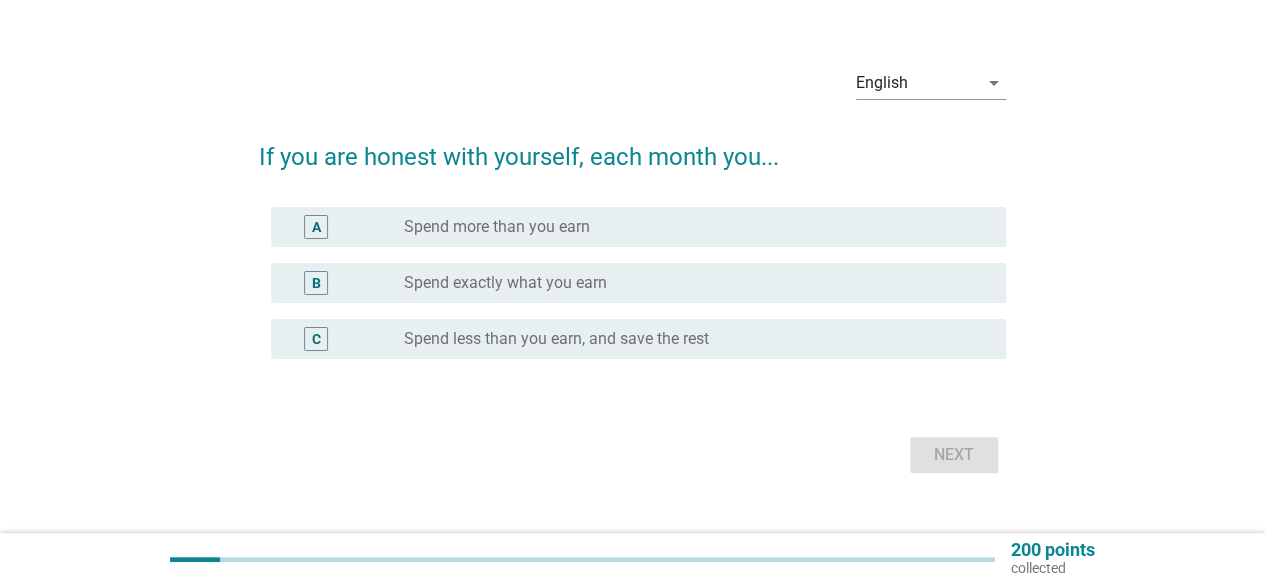 scroll, scrollTop: 74, scrollLeft: 0, axis: vertical 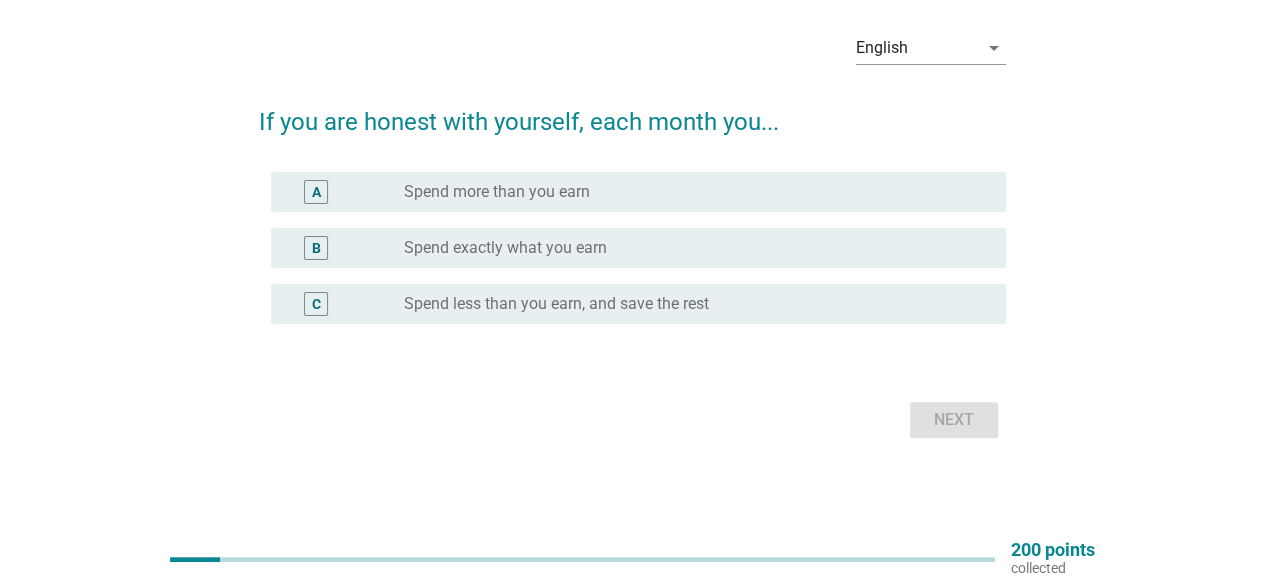 click on "Spend less than you earn, and save the rest" at bounding box center (556, 304) 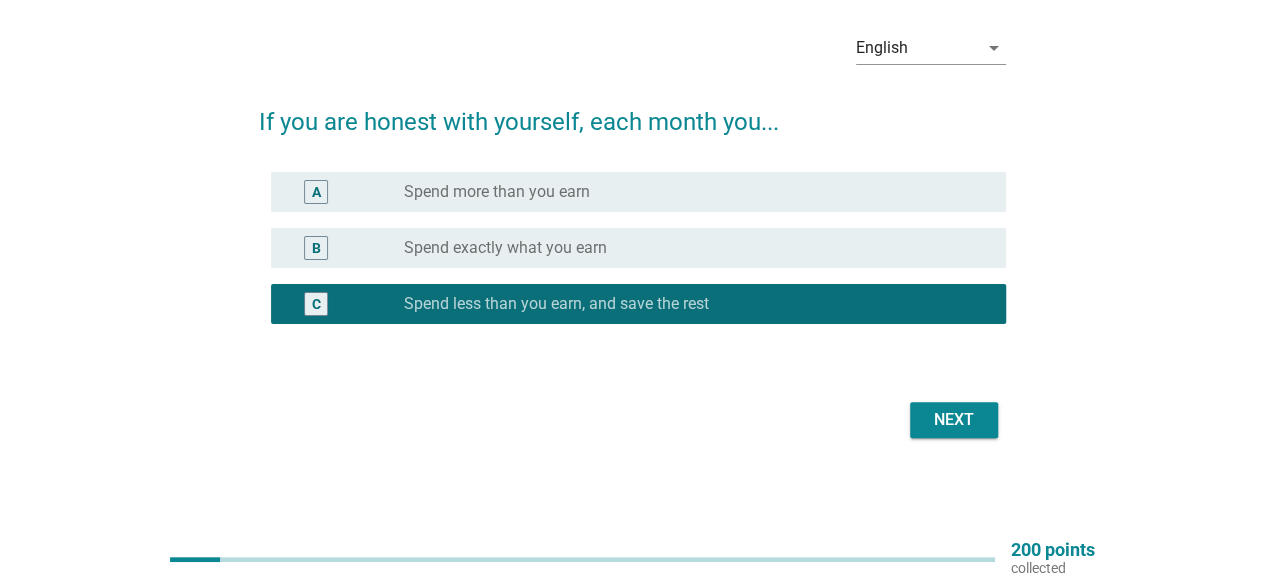 click on "English arrow_drop_down   If you are honest with yourself, each month you...     A     radio_button_unchecked Spend more than you earn   B     radio_button_unchecked Spend exactly what you earn   C     radio_button_checked Spend less than you earn, and save the rest     Next" at bounding box center [632, 230] 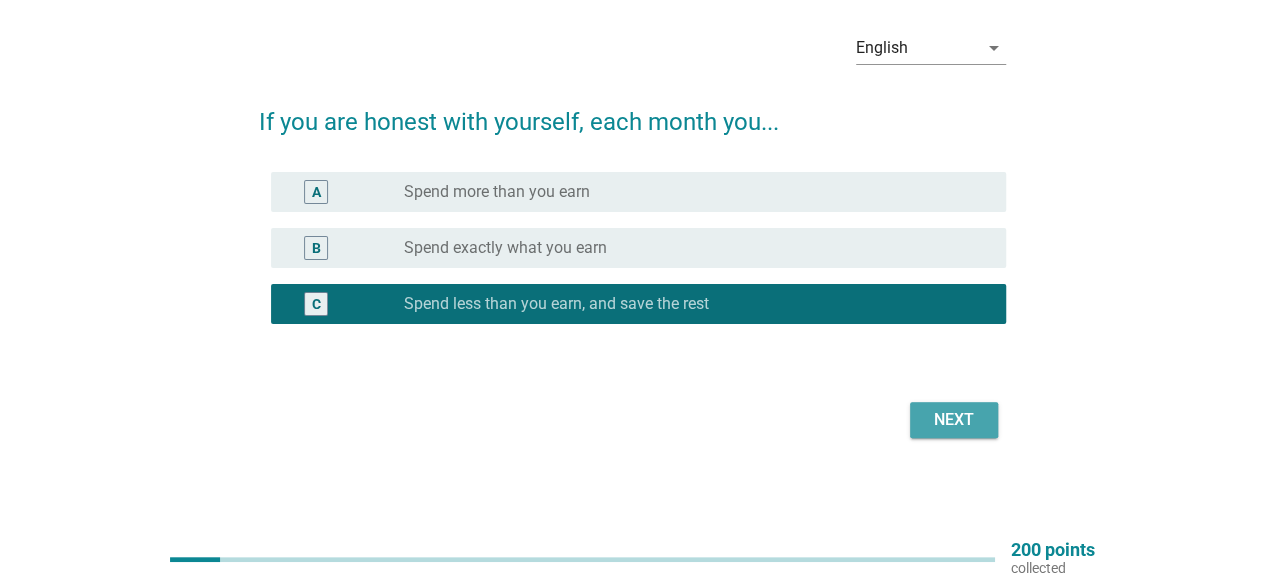 click on "Next" at bounding box center (954, 420) 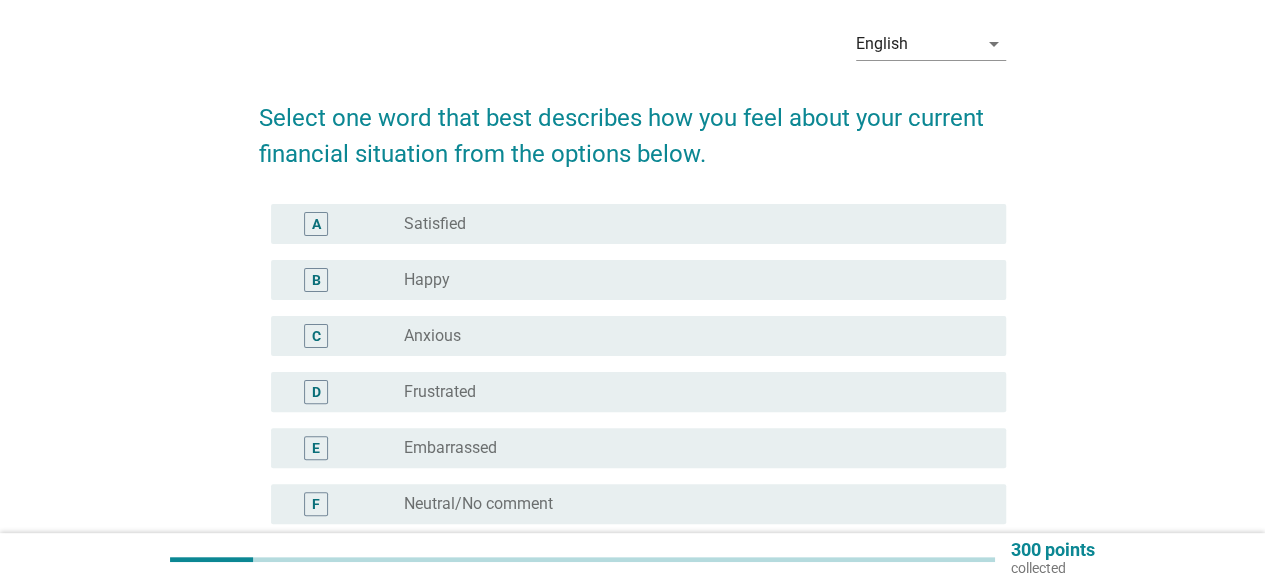 scroll, scrollTop: 178, scrollLeft: 0, axis: vertical 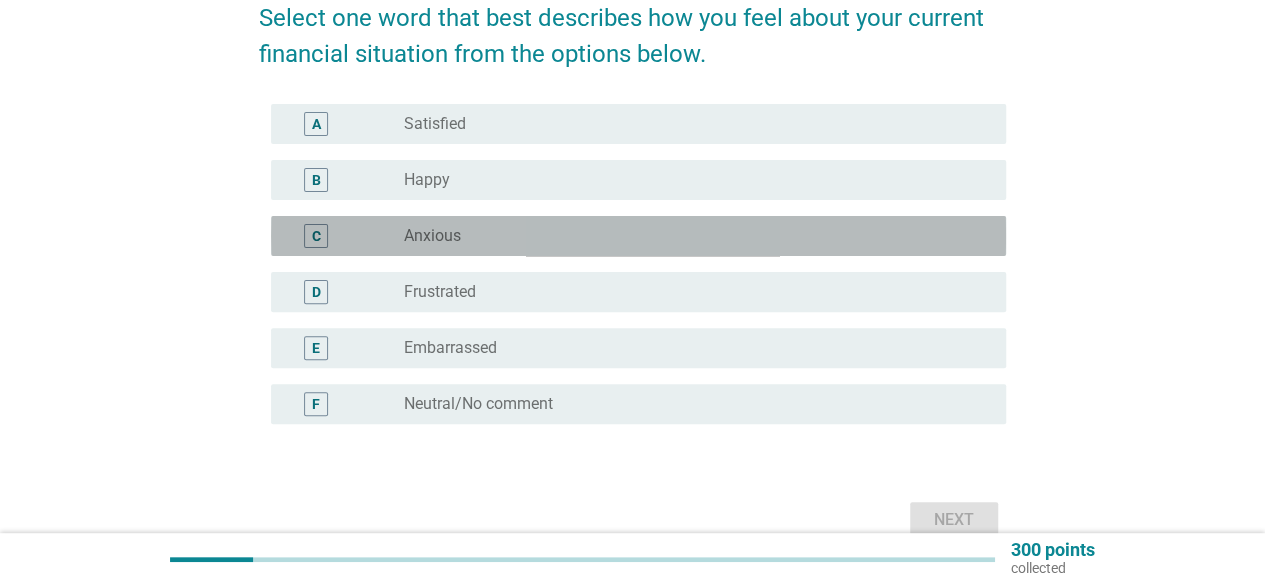 click on "radio_button_unchecked Anxious" at bounding box center [689, 236] 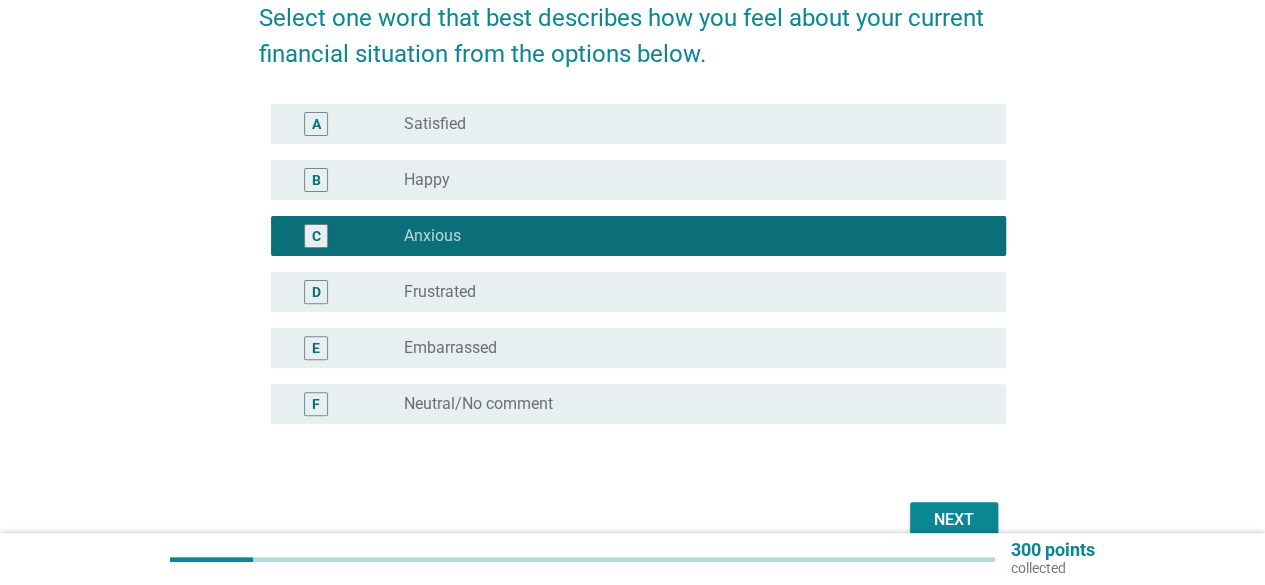 click on "Next" at bounding box center [954, 520] 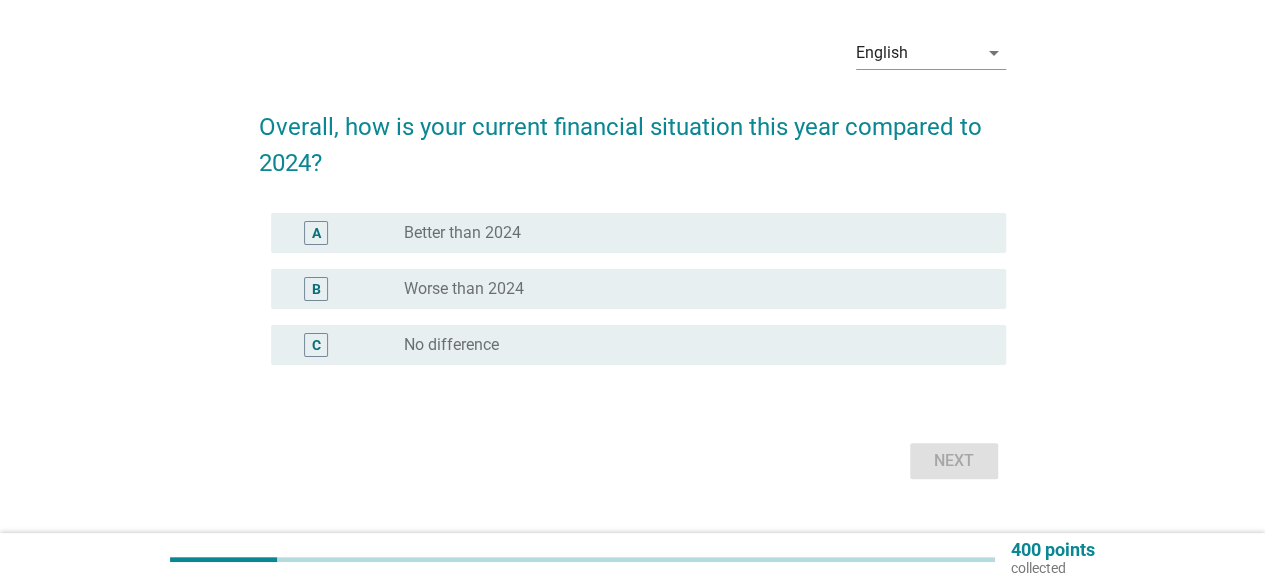 scroll, scrollTop: 100, scrollLeft: 0, axis: vertical 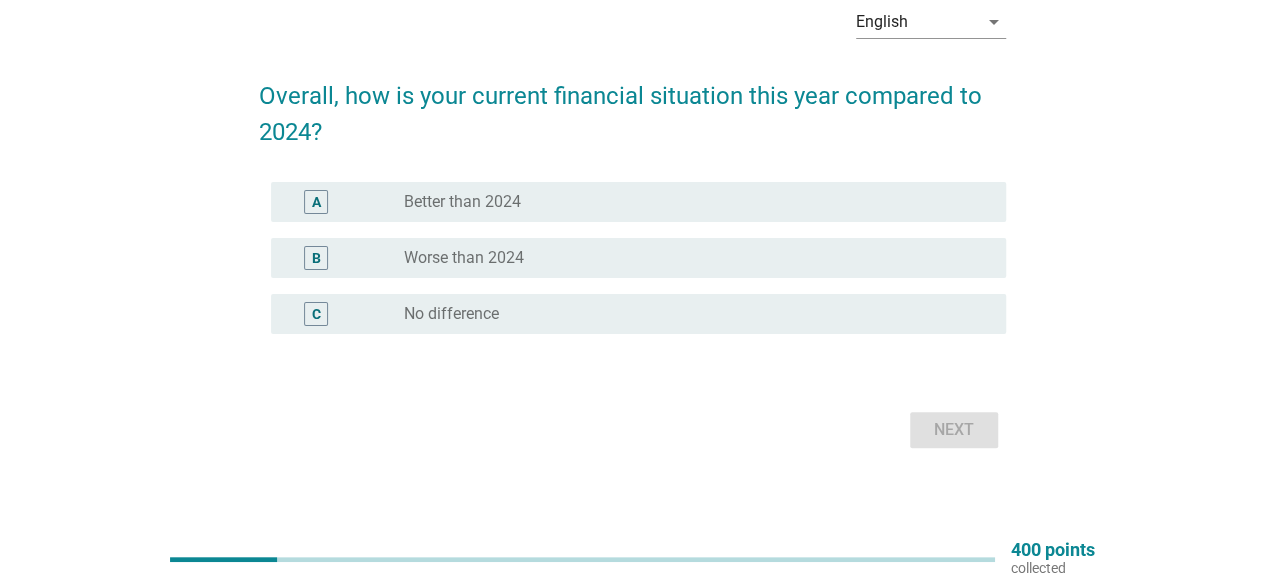 click on "radio_button_unchecked Better than 2024" at bounding box center (697, 202) 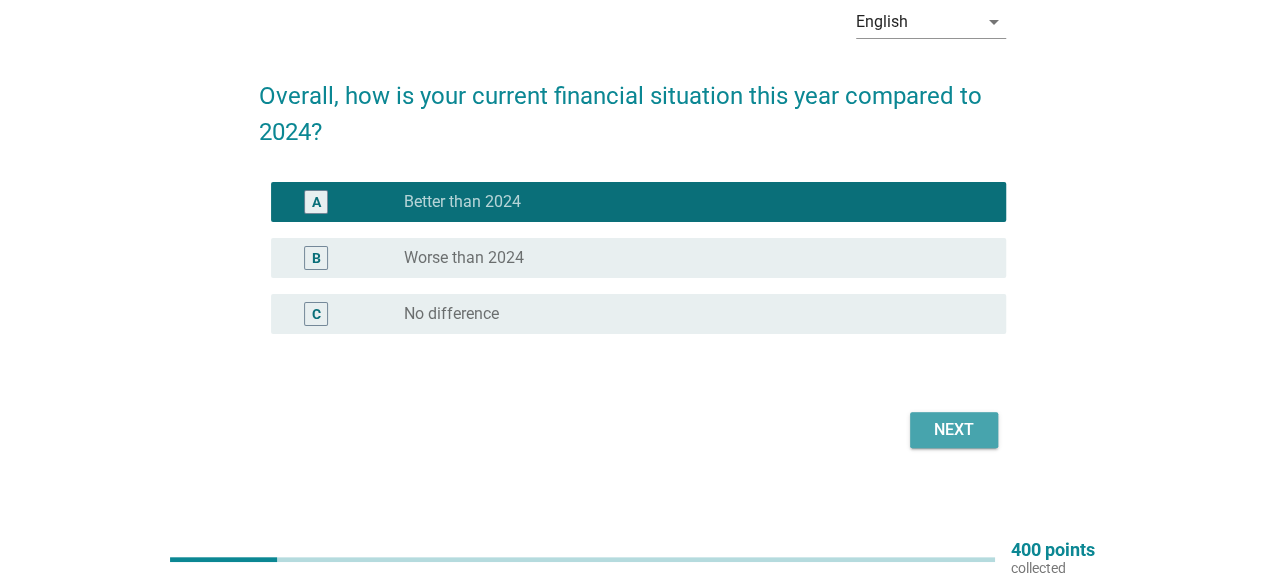click on "Next" at bounding box center [954, 430] 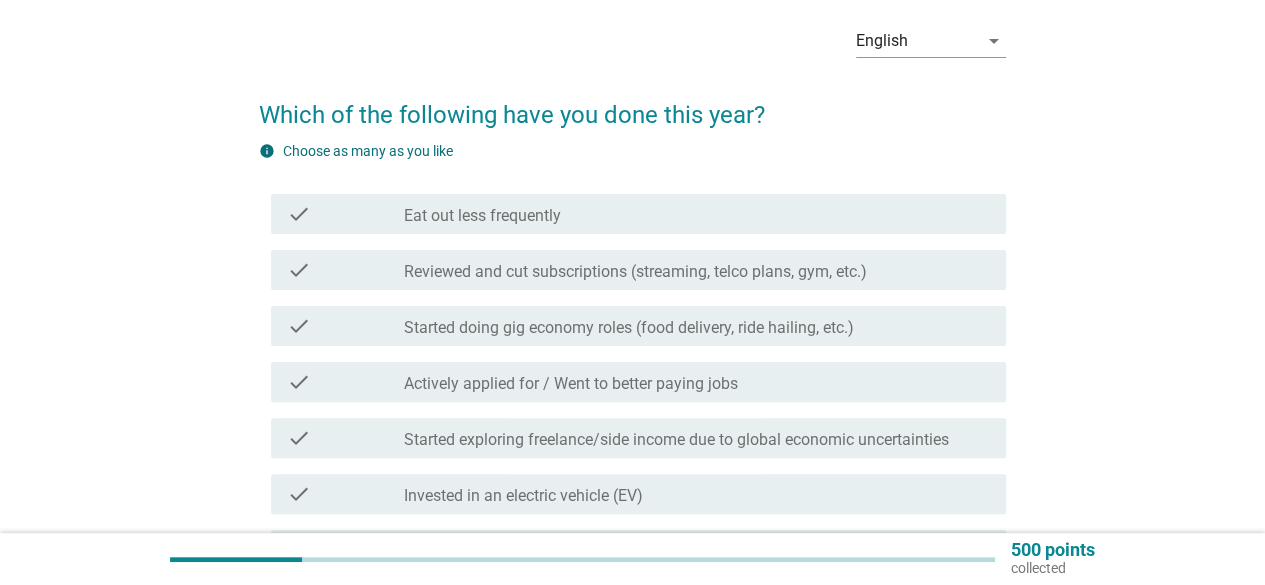scroll, scrollTop: 100, scrollLeft: 0, axis: vertical 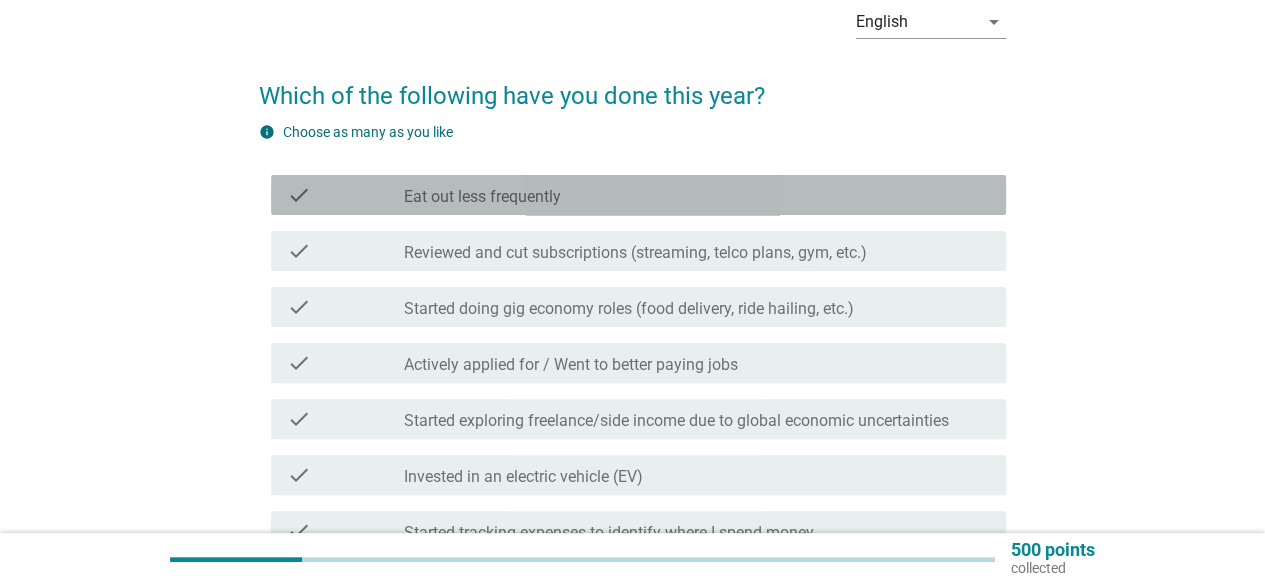 click on "check_box_outline_blank Eat out less frequently" at bounding box center [697, 195] 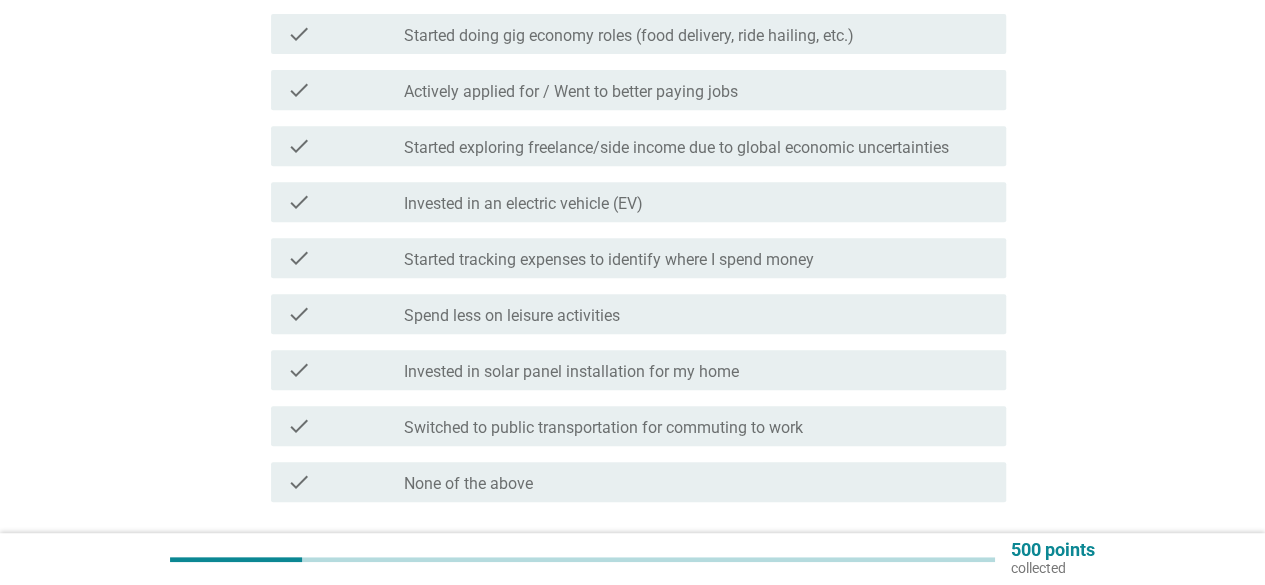 scroll, scrollTop: 400, scrollLeft: 0, axis: vertical 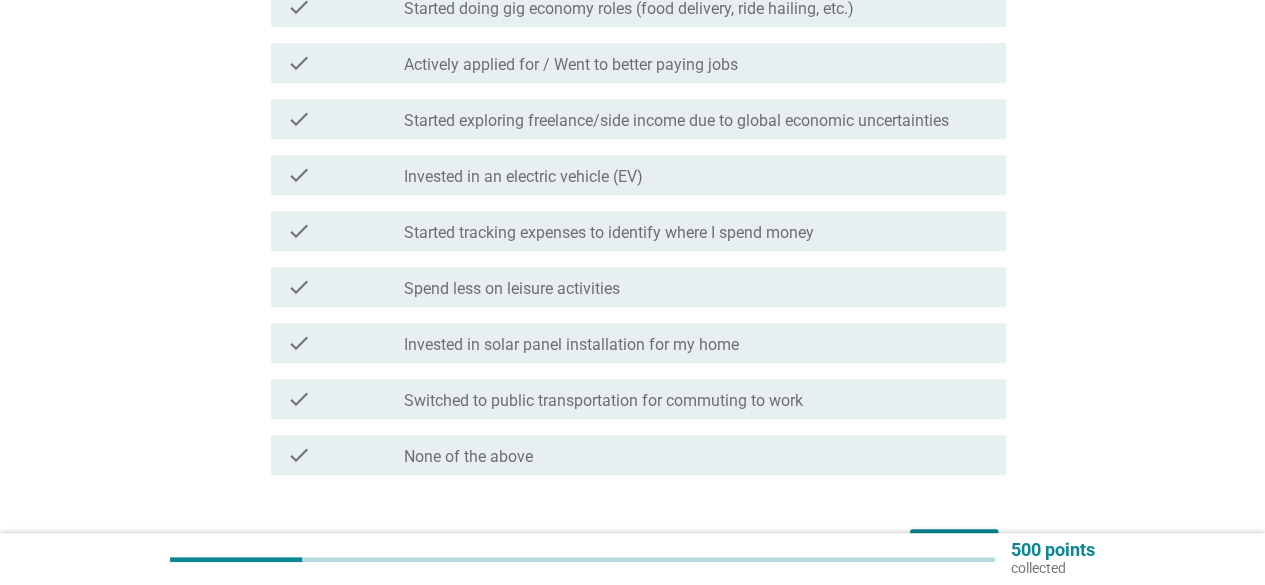 click on "check_box_outline_blank Spend less on leisure activities" at bounding box center (697, 287) 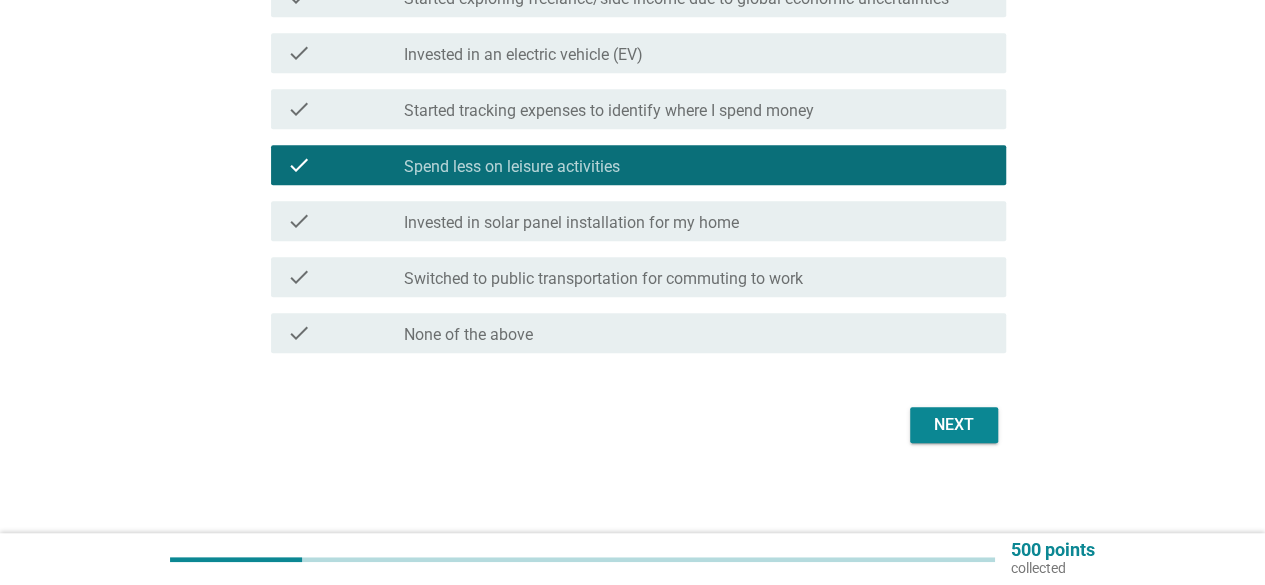 scroll, scrollTop: 528, scrollLeft: 0, axis: vertical 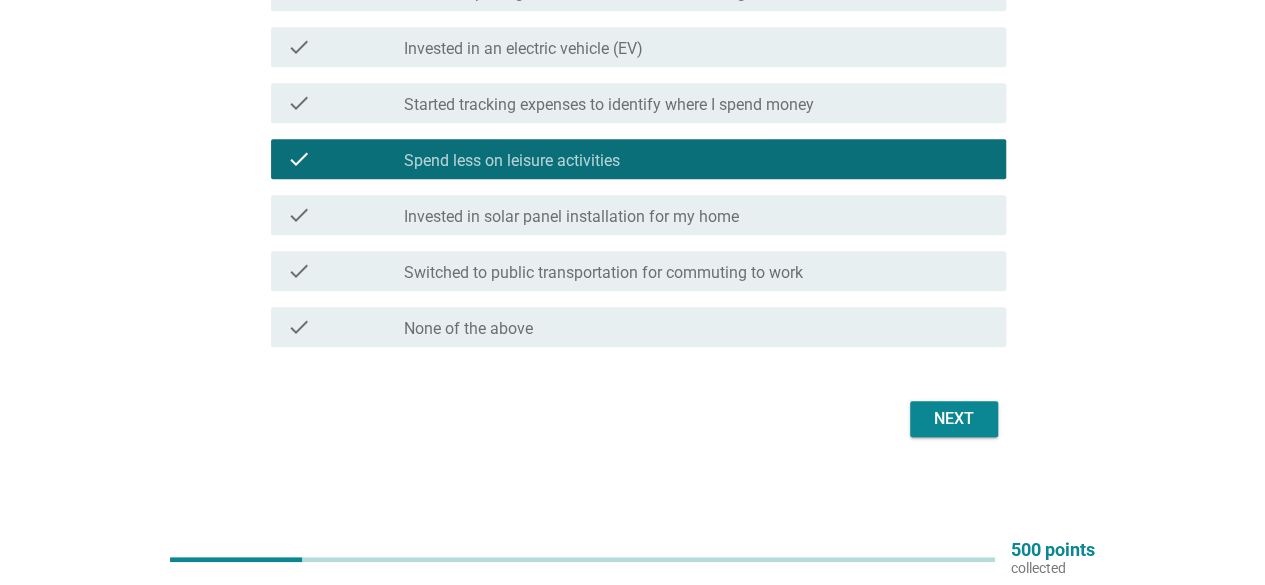 click on "Next" at bounding box center [954, 419] 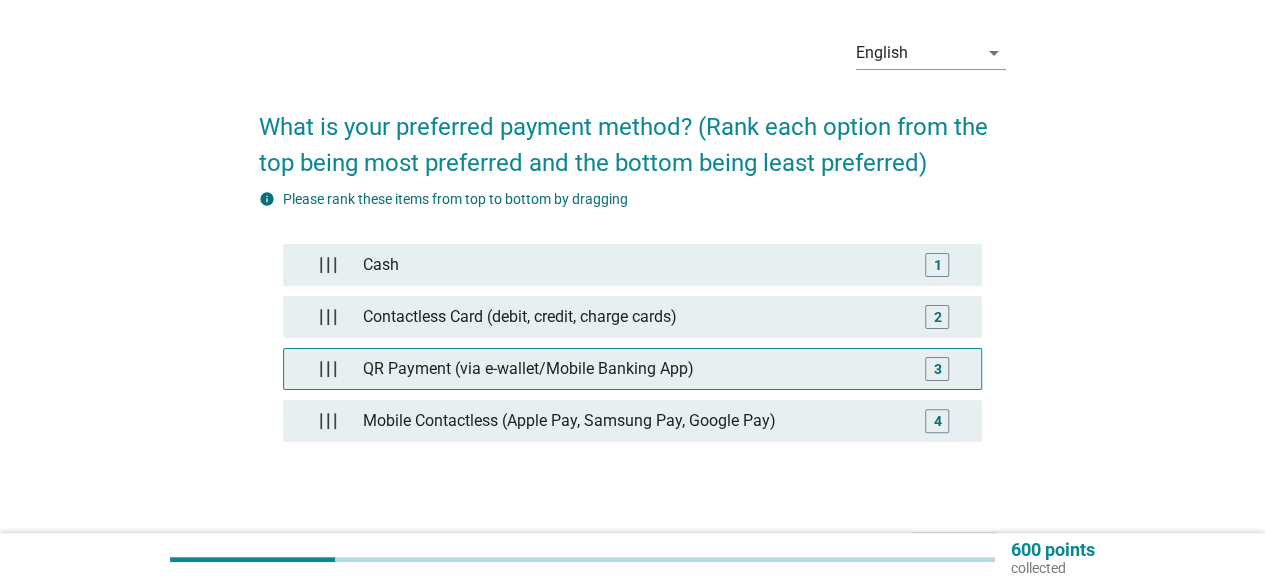 scroll, scrollTop: 100, scrollLeft: 0, axis: vertical 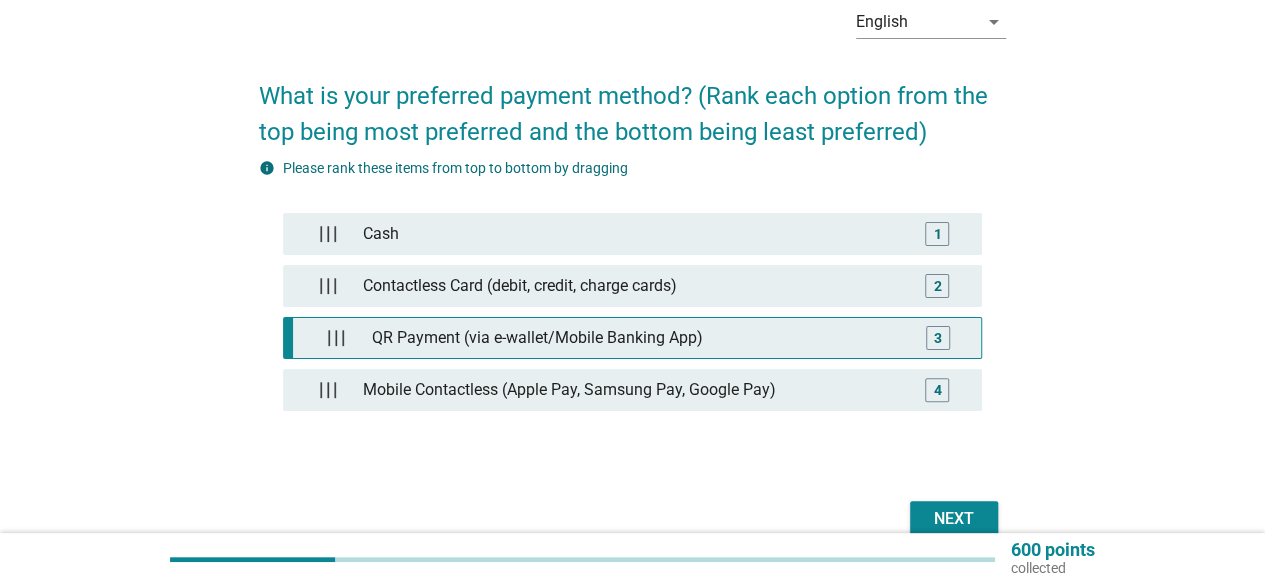 click on "QR Payment (via e-wallet/Mobile Banking App)" at bounding box center (637, 338) 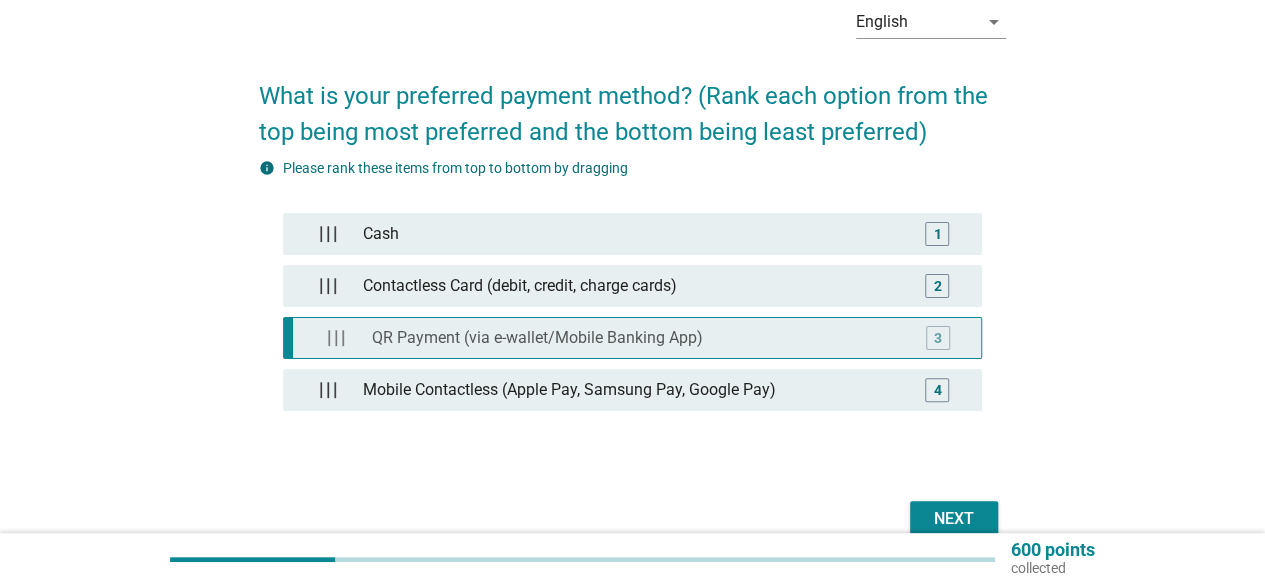 type 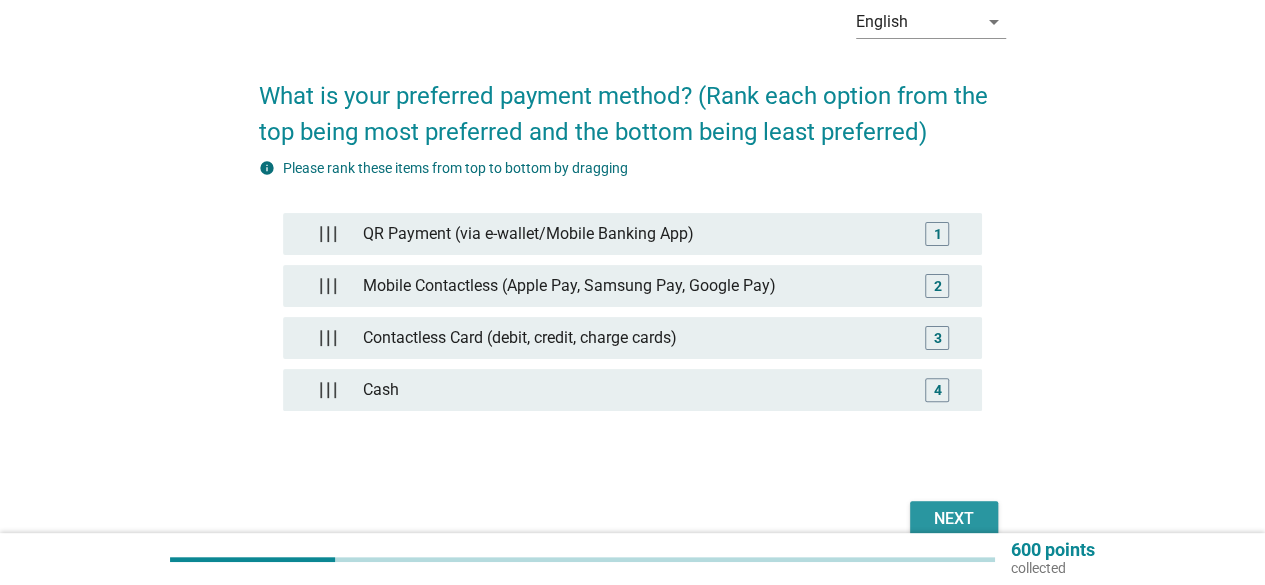 drag, startPoint x: 954, startPoint y: 514, endPoint x: 918, endPoint y: 535, distance: 41.677334 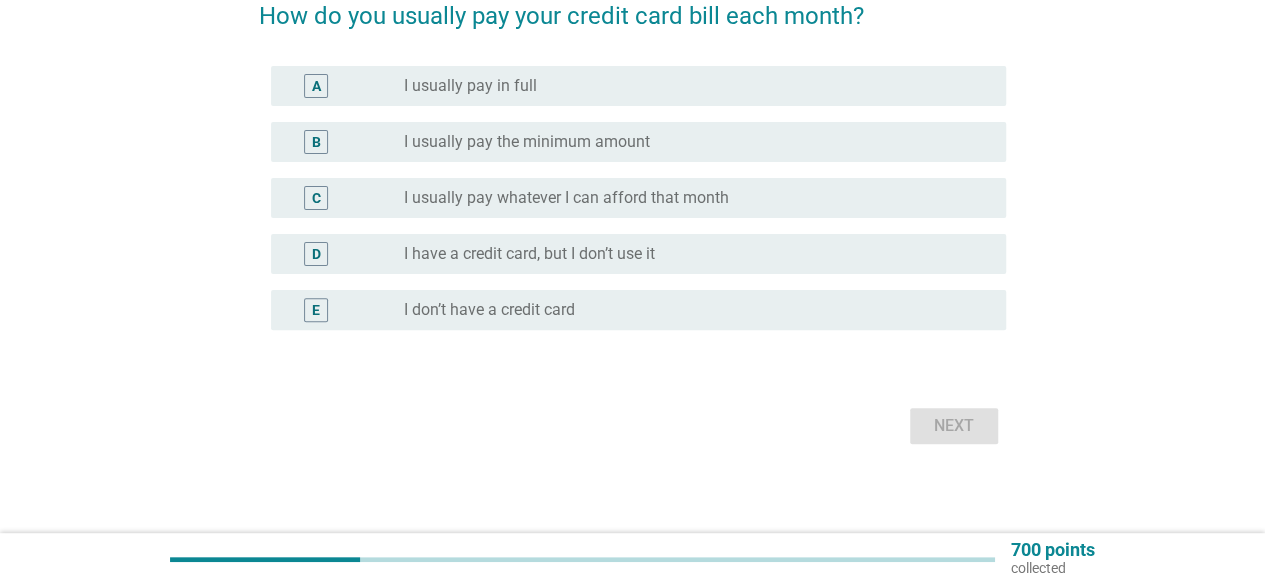 scroll, scrollTop: 186, scrollLeft: 0, axis: vertical 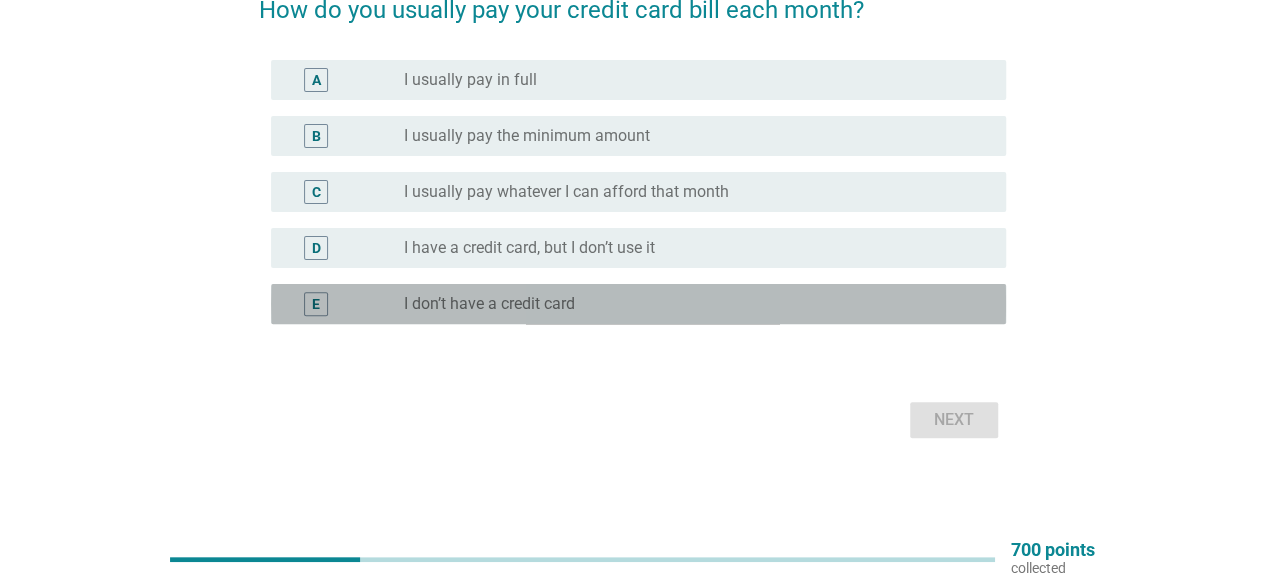 click on "radio_button_unchecked I don’t have a credit card" at bounding box center (689, 304) 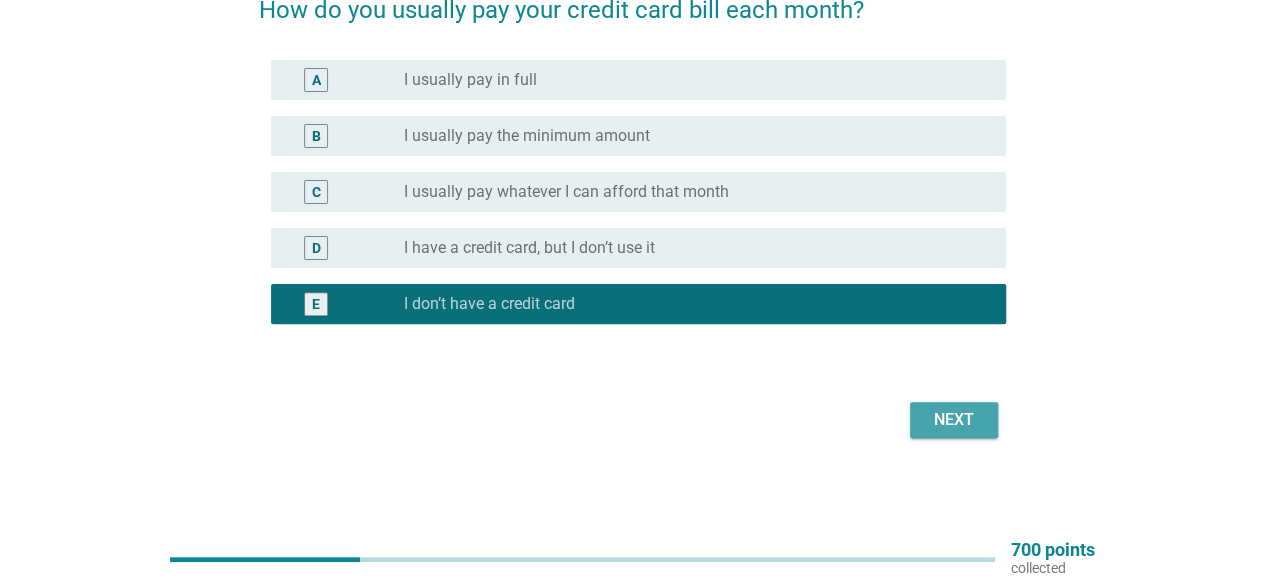 click on "Next" at bounding box center [954, 420] 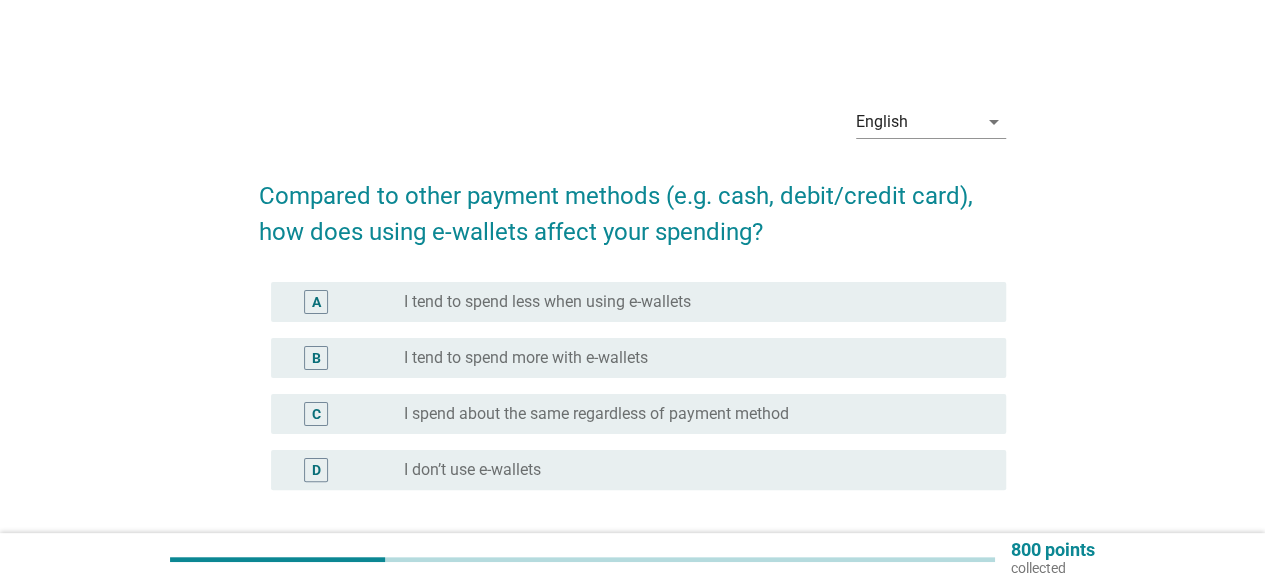 scroll, scrollTop: 100, scrollLeft: 0, axis: vertical 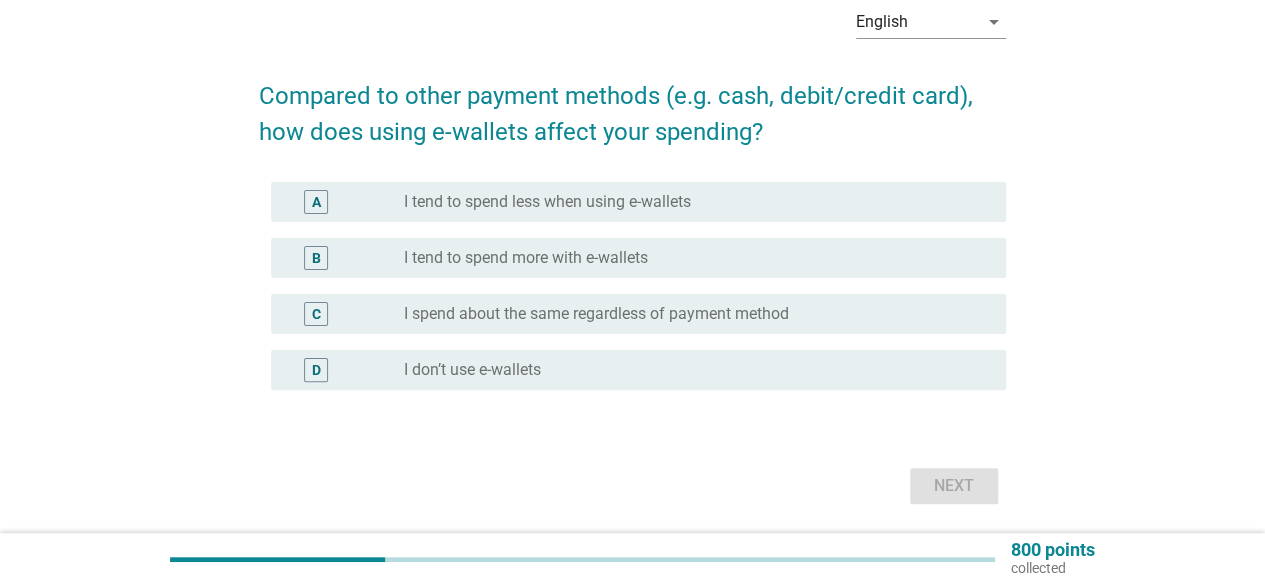 click on "I spend about the same regardless of payment method" at bounding box center [596, 314] 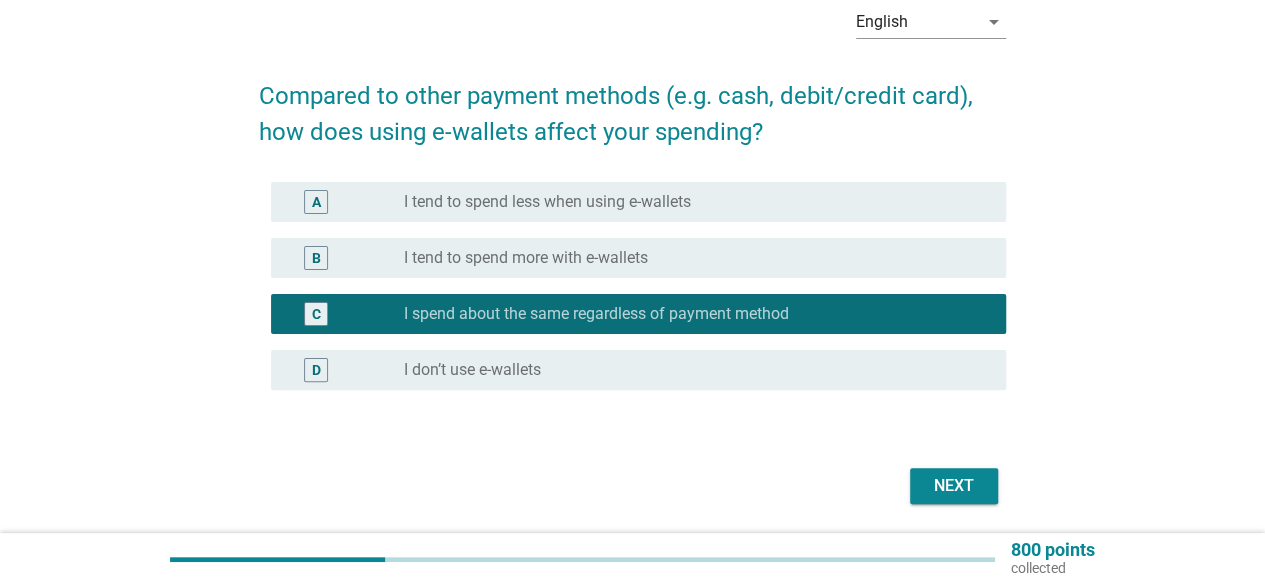 click on "Next" at bounding box center (954, 486) 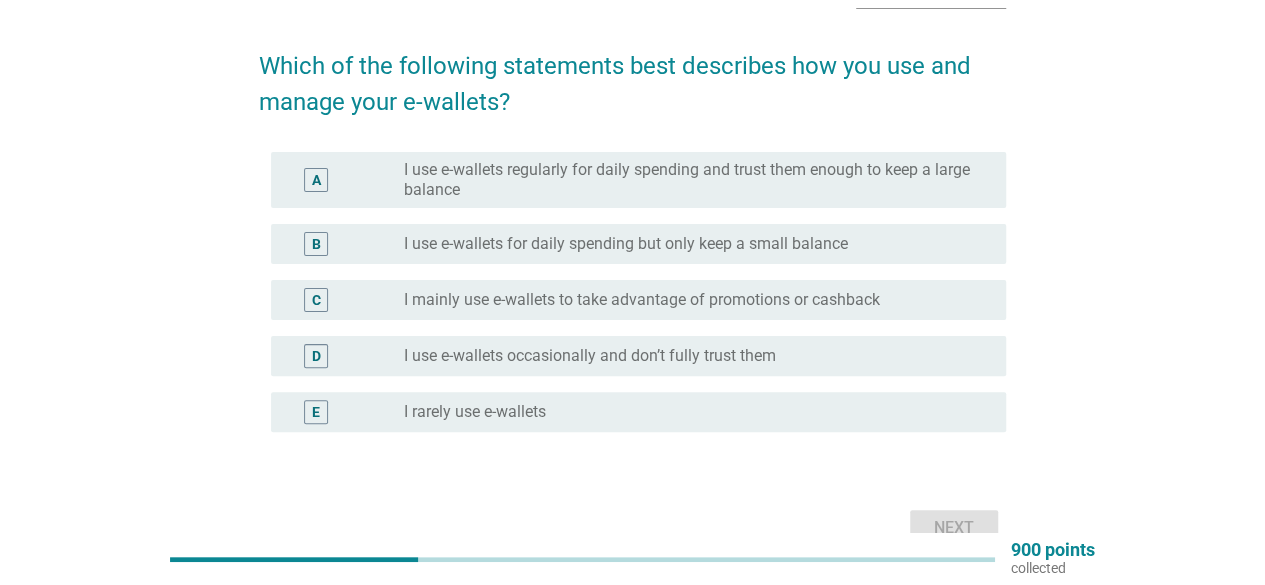 scroll, scrollTop: 100, scrollLeft: 0, axis: vertical 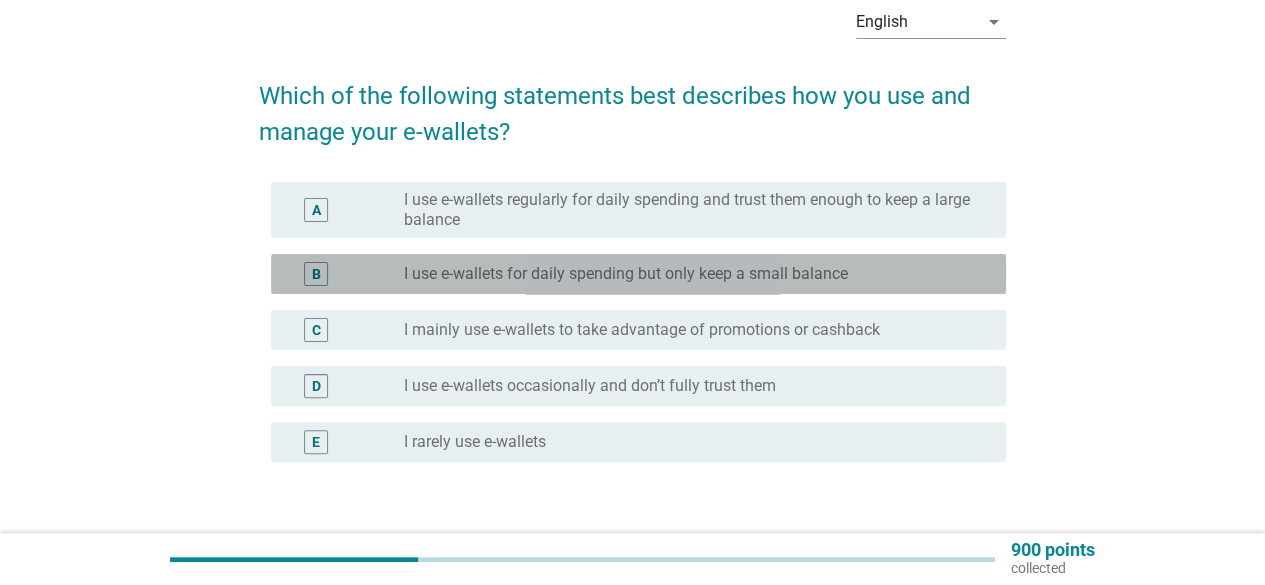 click on "I use e-wallets for daily spending but only keep a small balance" at bounding box center [626, 274] 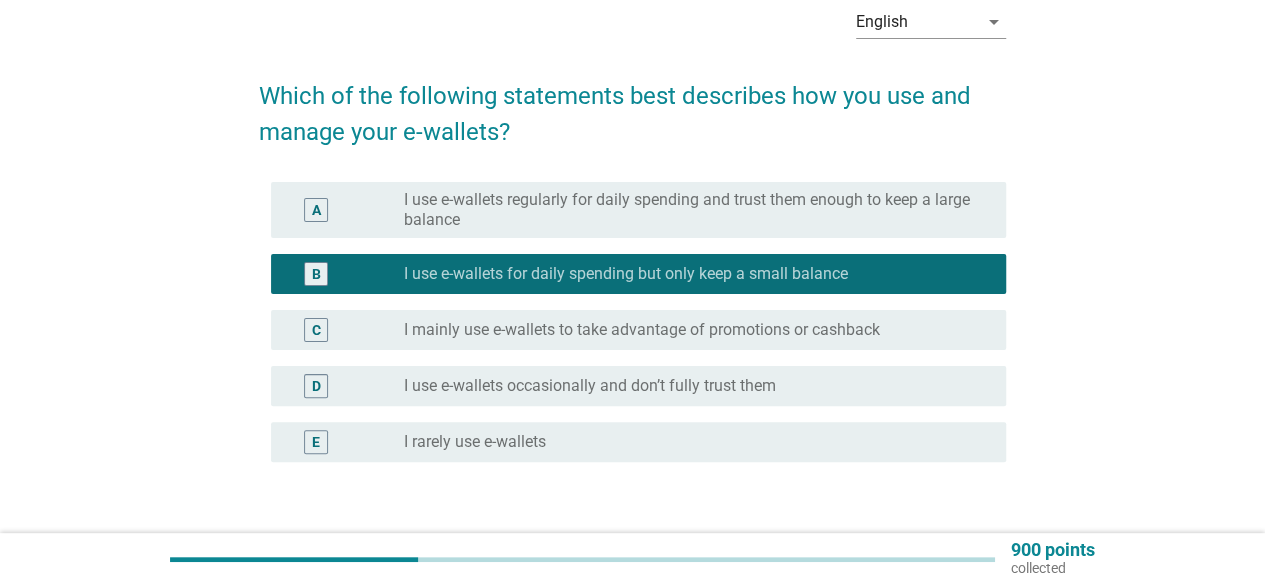scroll, scrollTop: 200, scrollLeft: 0, axis: vertical 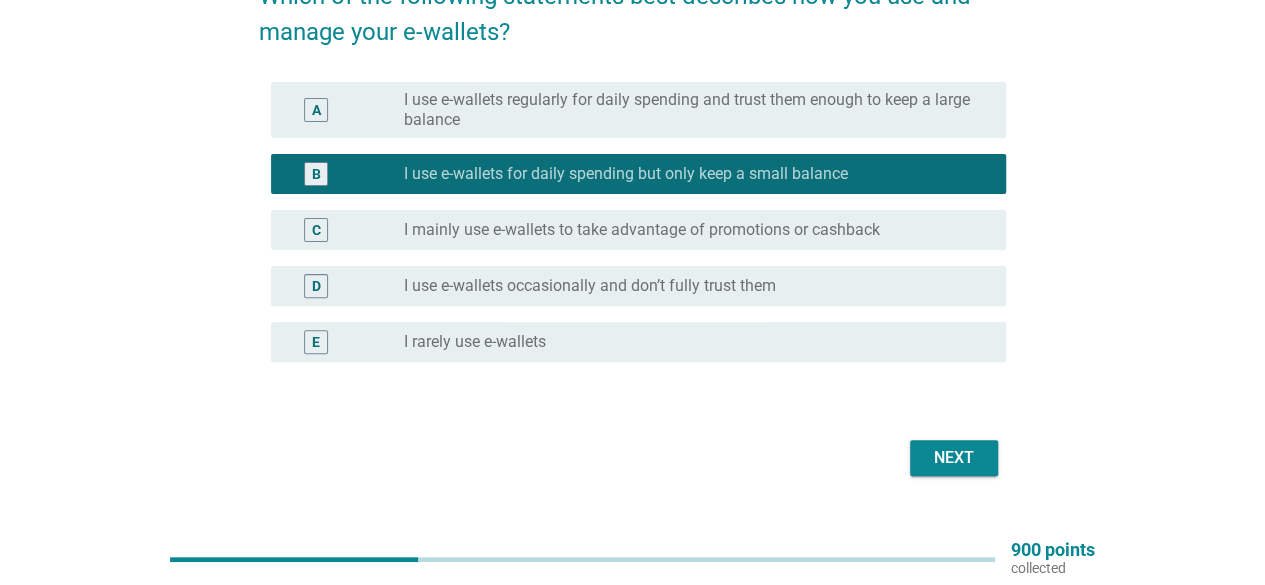 click on "Next" at bounding box center [954, 458] 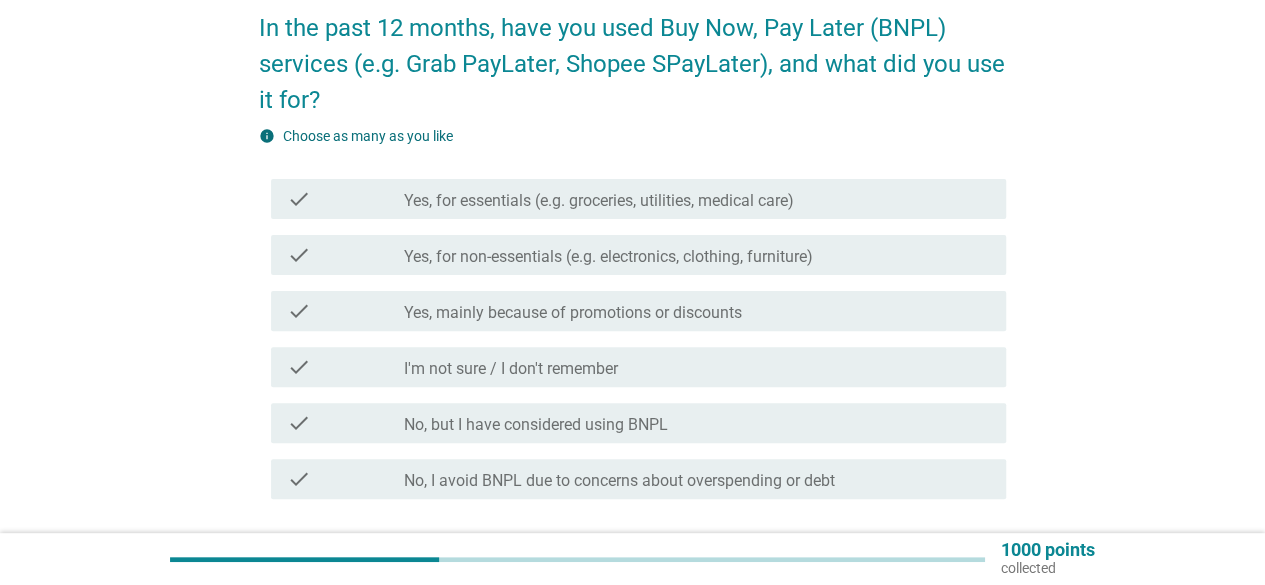 scroll, scrollTop: 200, scrollLeft: 0, axis: vertical 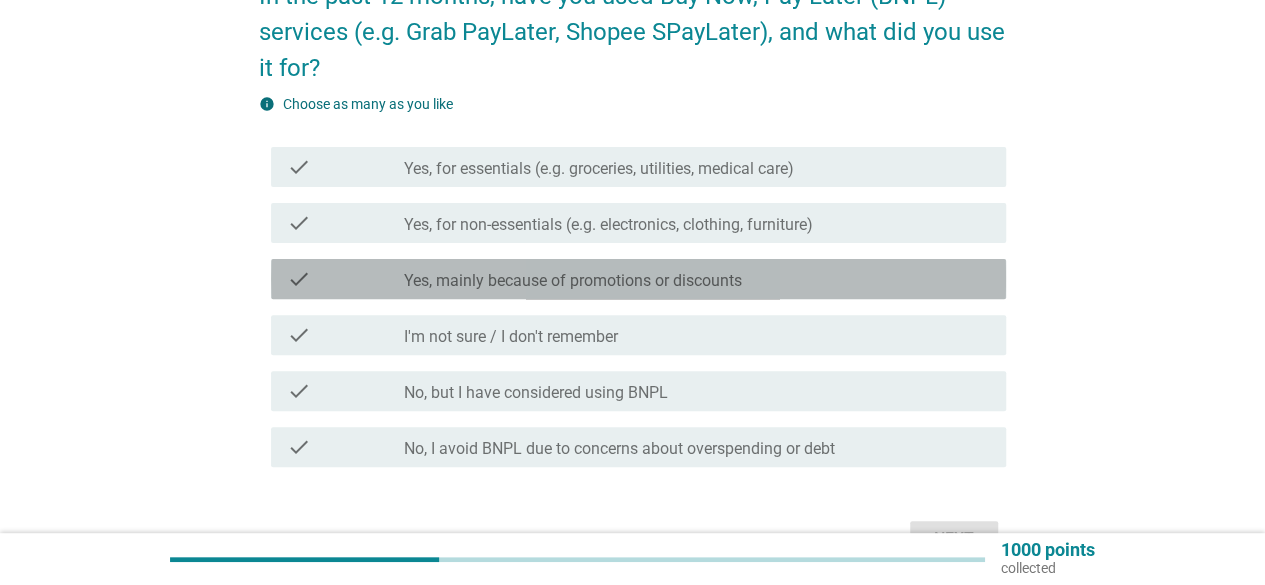 click on "Yes, mainly because of promotions or discounts" at bounding box center [573, 281] 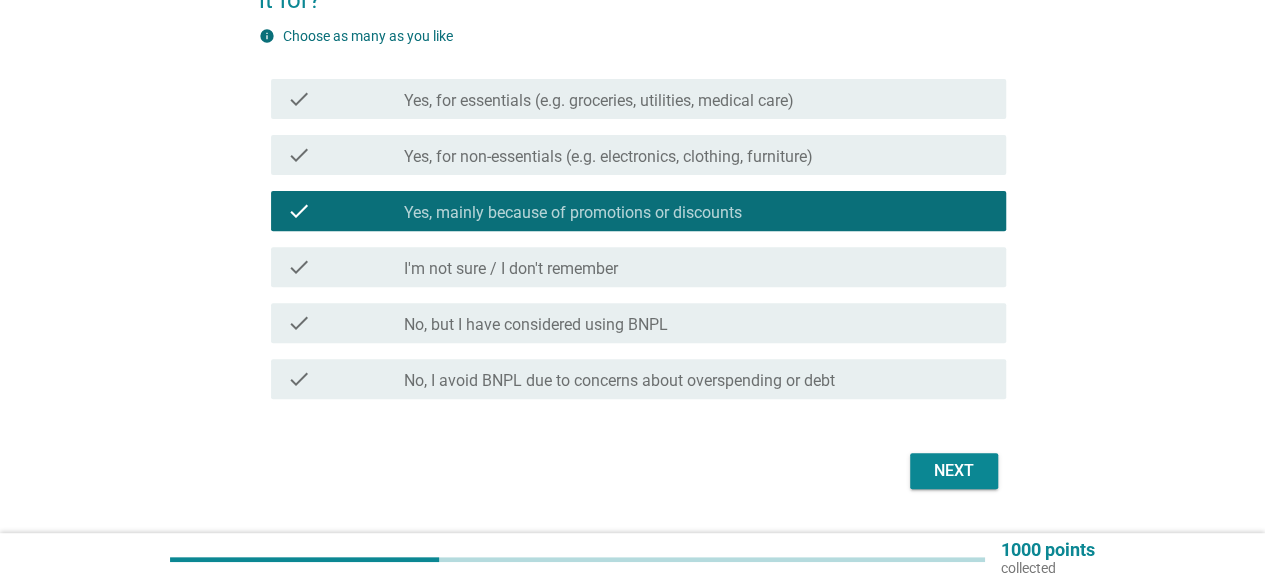scroll, scrollTop: 300, scrollLeft: 0, axis: vertical 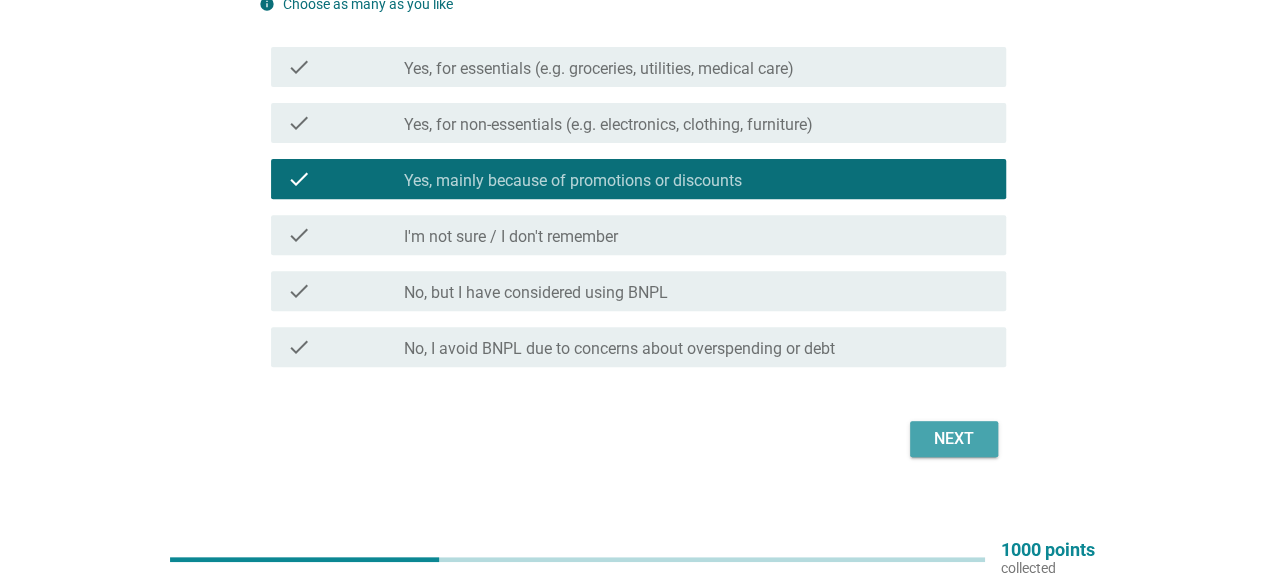 click on "Next" at bounding box center (954, 439) 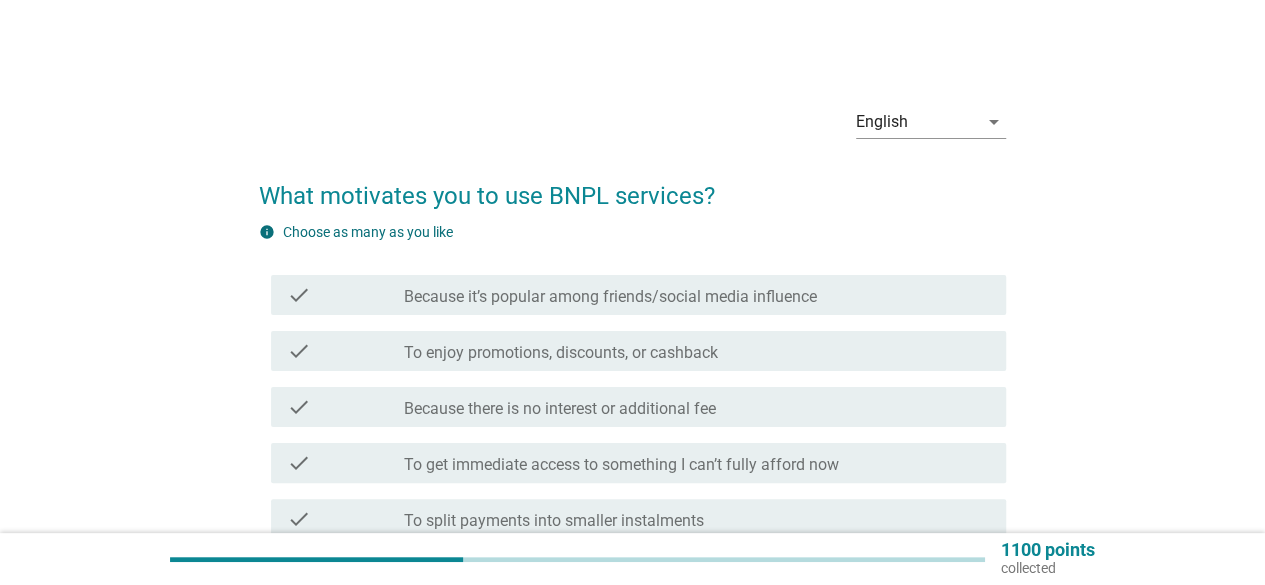 scroll, scrollTop: 200, scrollLeft: 0, axis: vertical 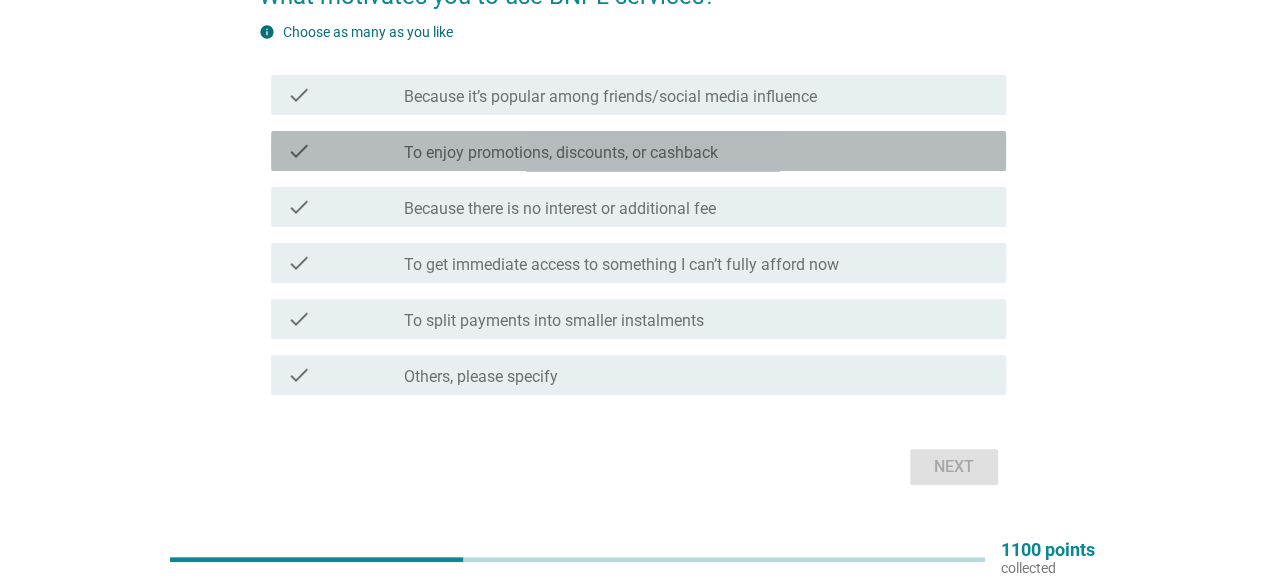 click on "To enjoy promotions, discounts, or cashback" at bounding box center (561, 153) 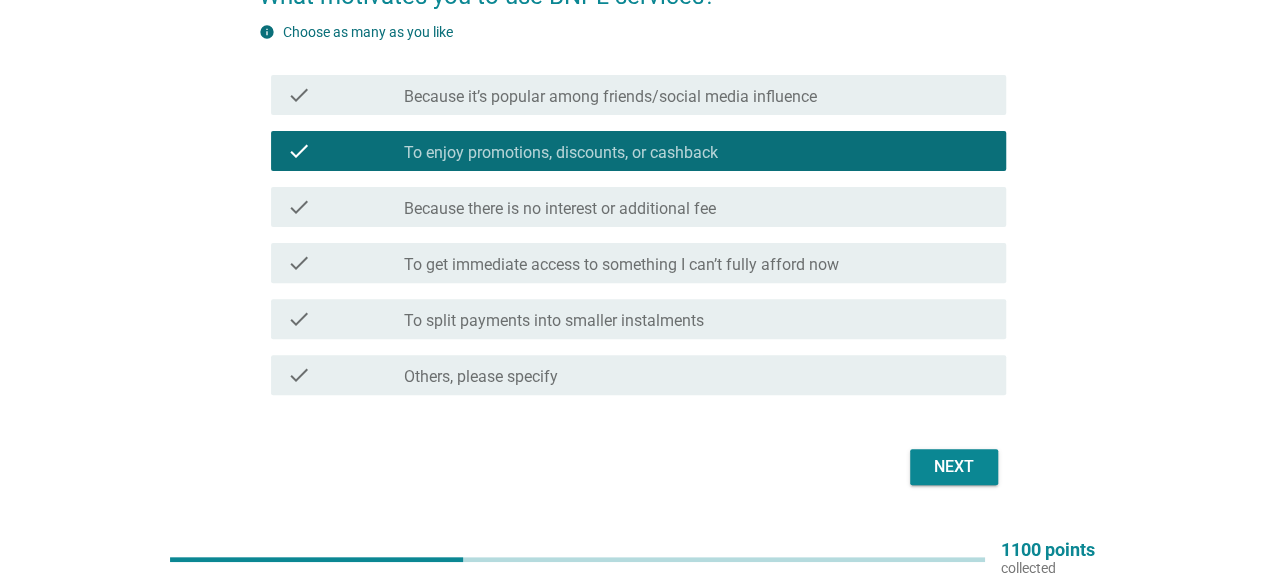 click on "Next" at bounding box center [632, 467] 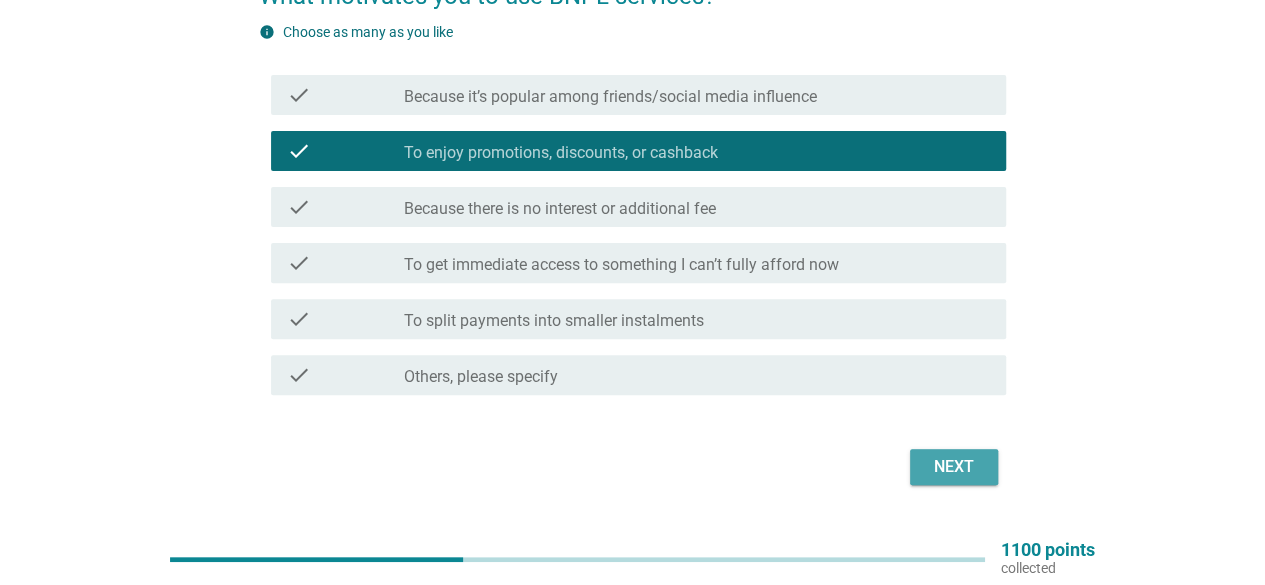 click on "Next" at bounding box center [954, 467] 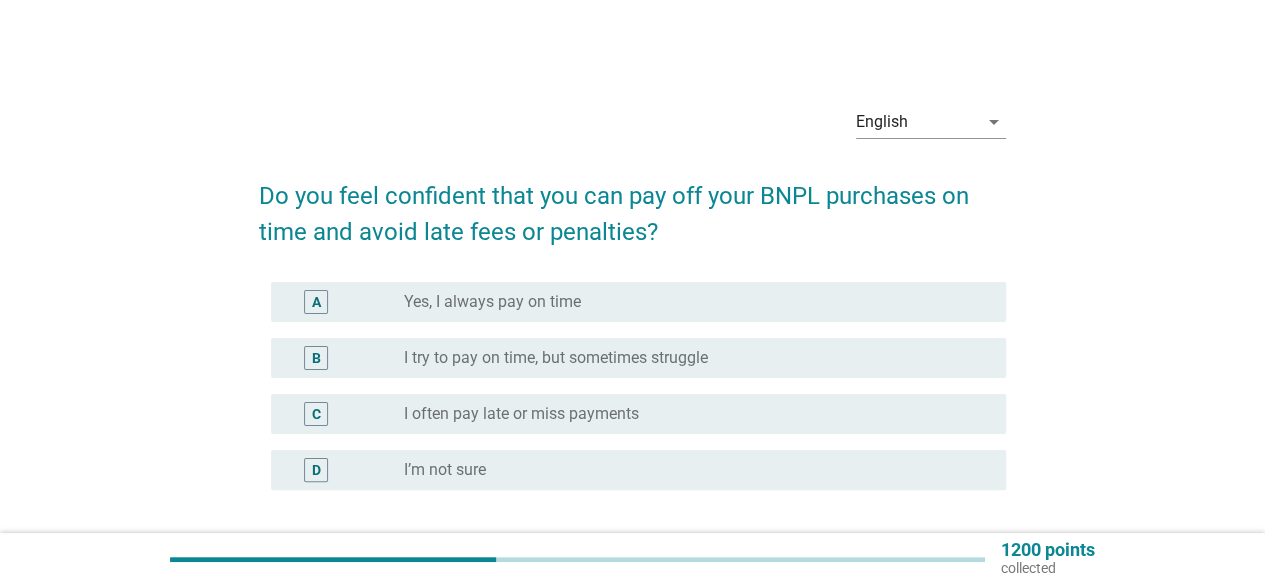 scroll, scrollTop: 100, scrollLeft: 0, axis: vertical 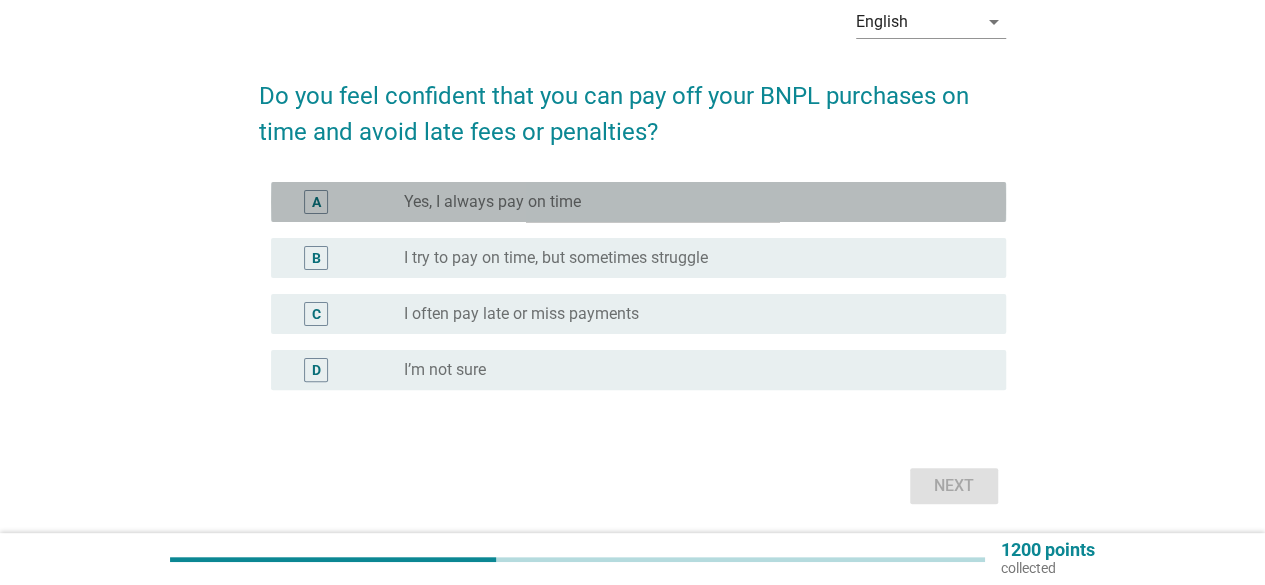 click on "radio_button_unchecked Yes, I always pay on time" at bounding box center (697, 202) 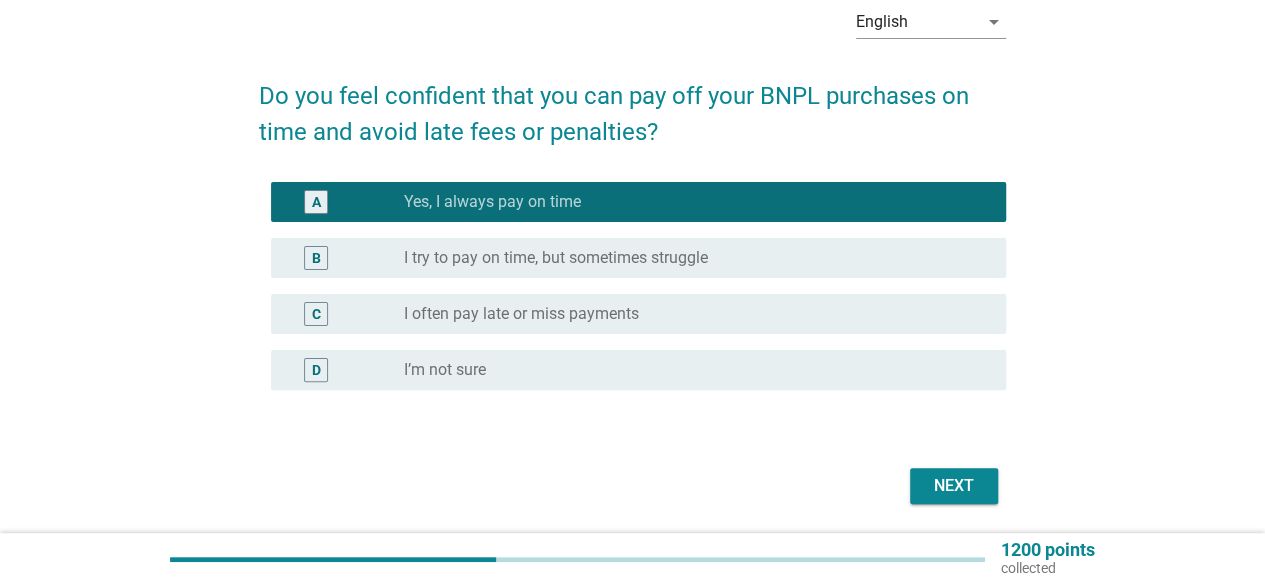 click on "Next" at bounding box center (954, 486) 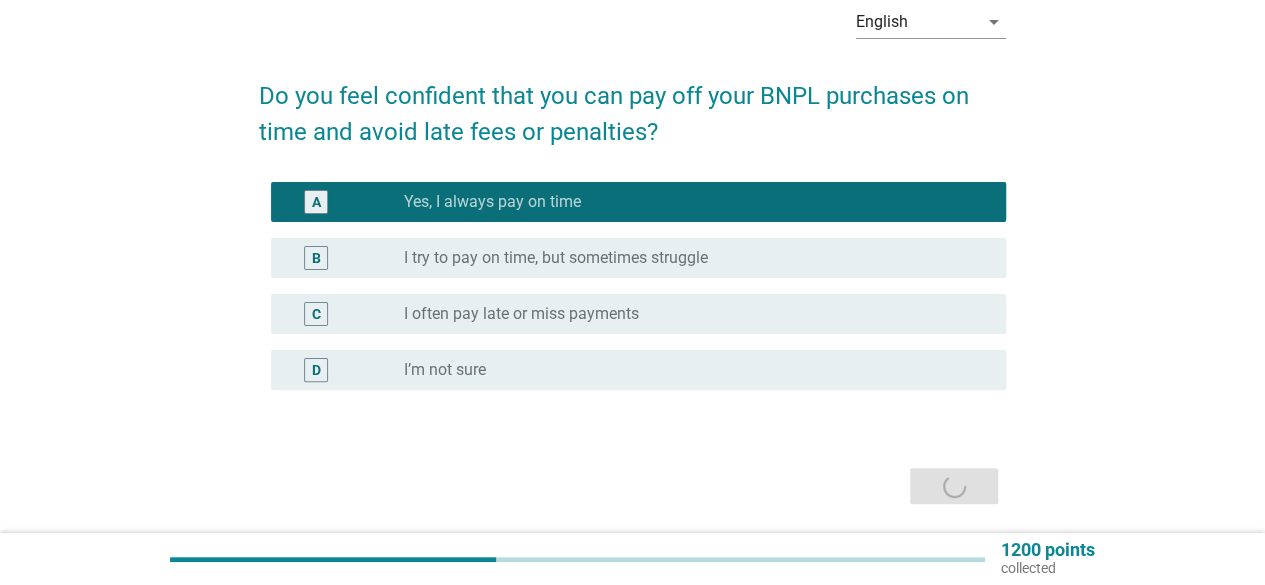 scroll, scrollTop: 0, scrollLeft: 0, axis: both 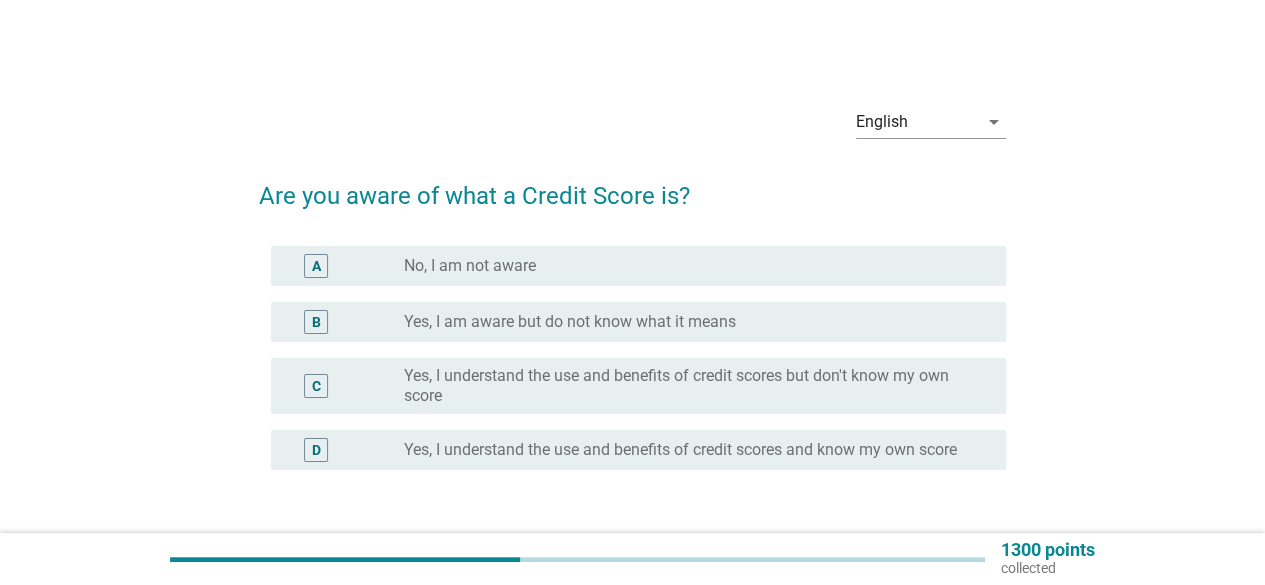 click on "Yes, I understand the use and benefits of credit scores but don't know my own score" at bounding box center [689, 386] 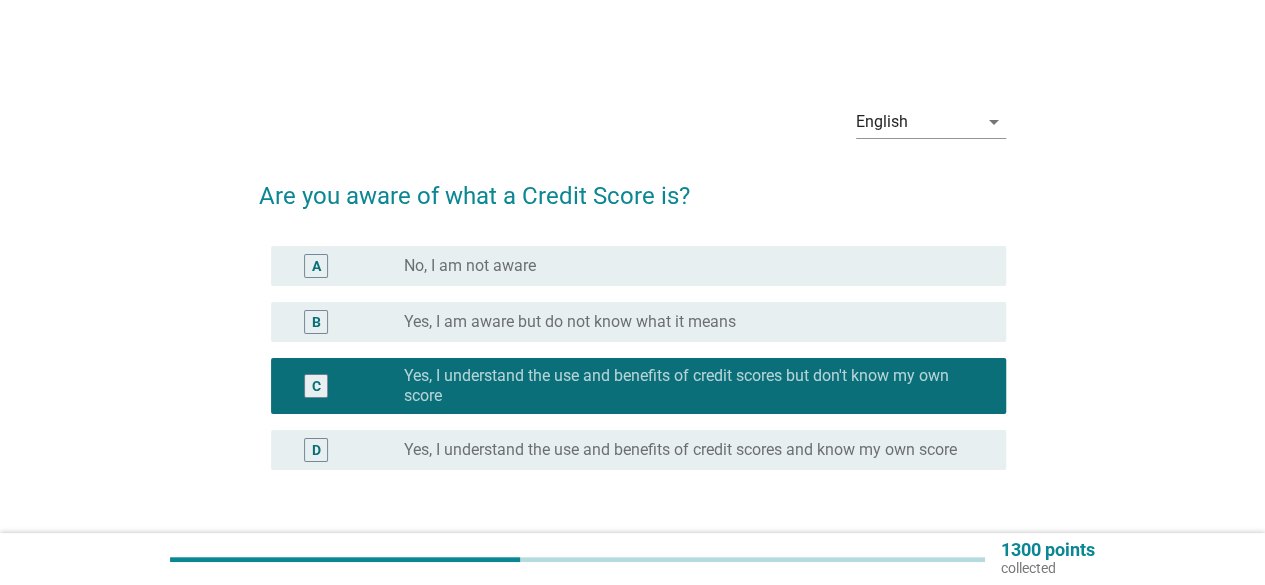 click on "Yes, I am aware but do not know what it means" at bounding box center [570, 322] 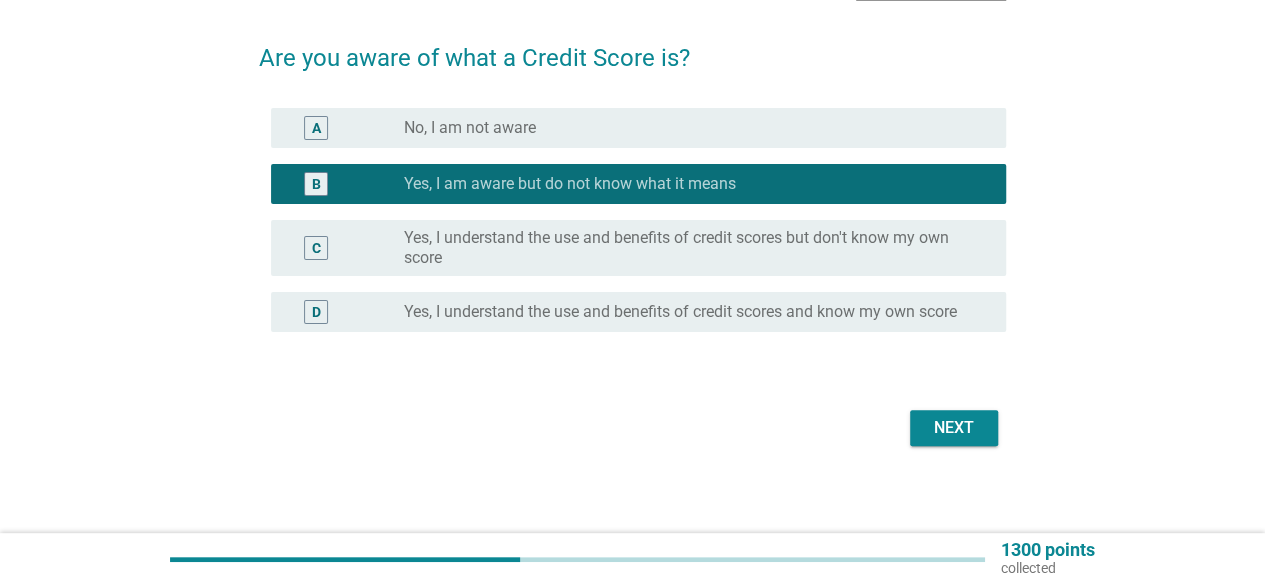 scroll, scrollTop: 146, scrollLeft: 0, axis: vertical 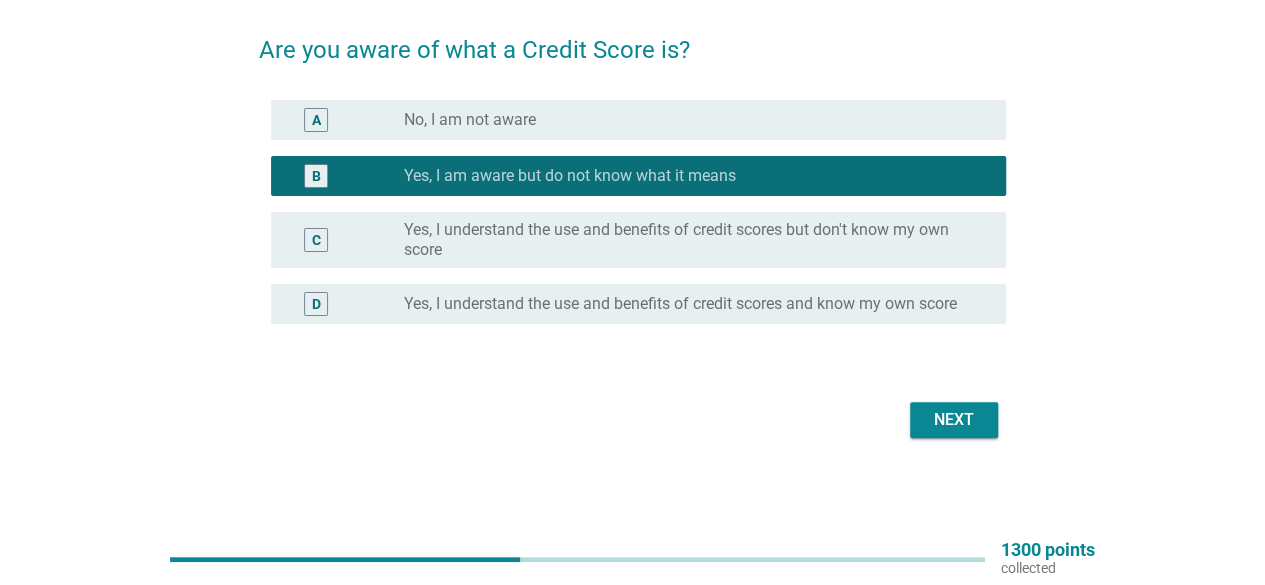 click on "Next" at bounding box center [954, 420] 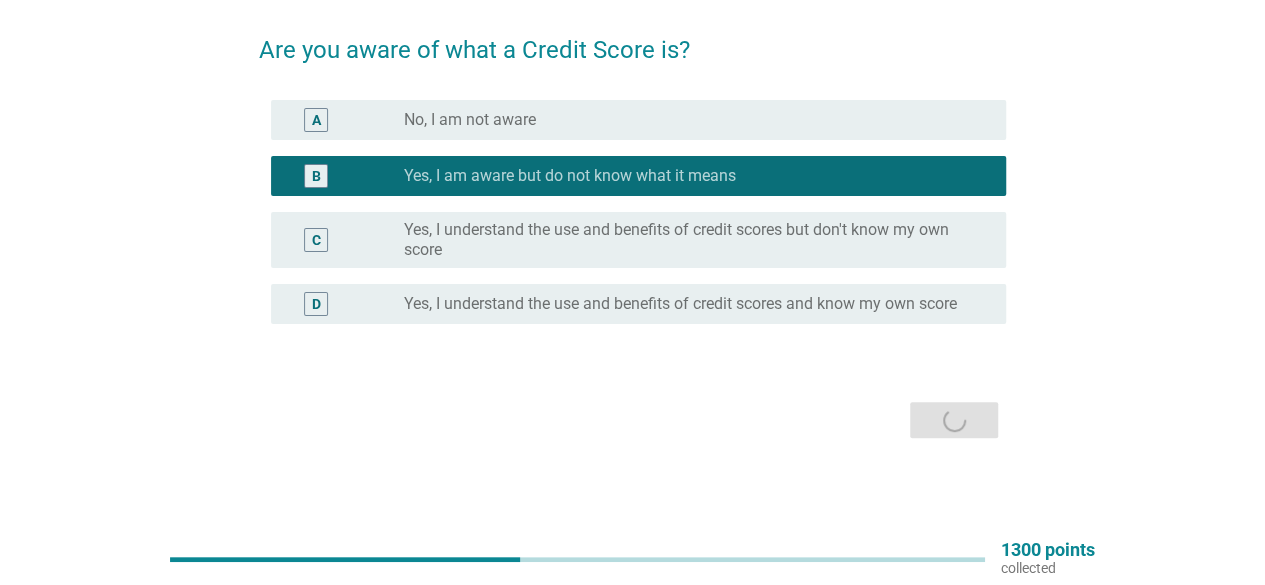 scroll, scrollTop: 0, scrollLeft: 0, axis: both 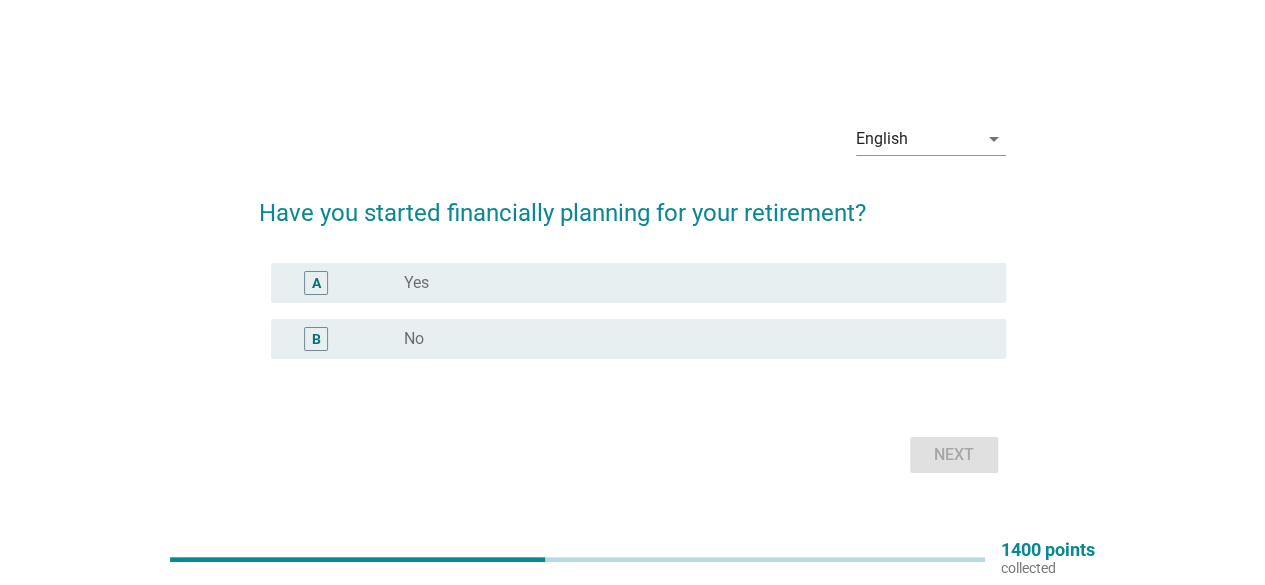 drag, startPoint x: 702, startPoint y: 302, endPoint x: 710, endPoint y: 289, distance: 15.264338 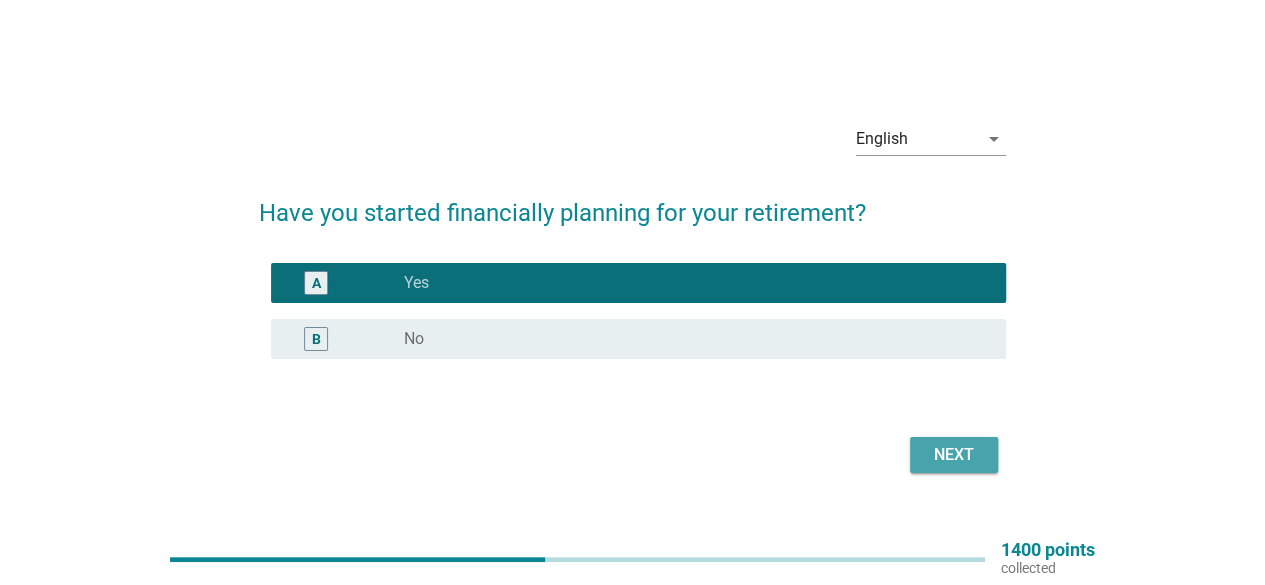 click on "Next" at bounding box center [954, 455] 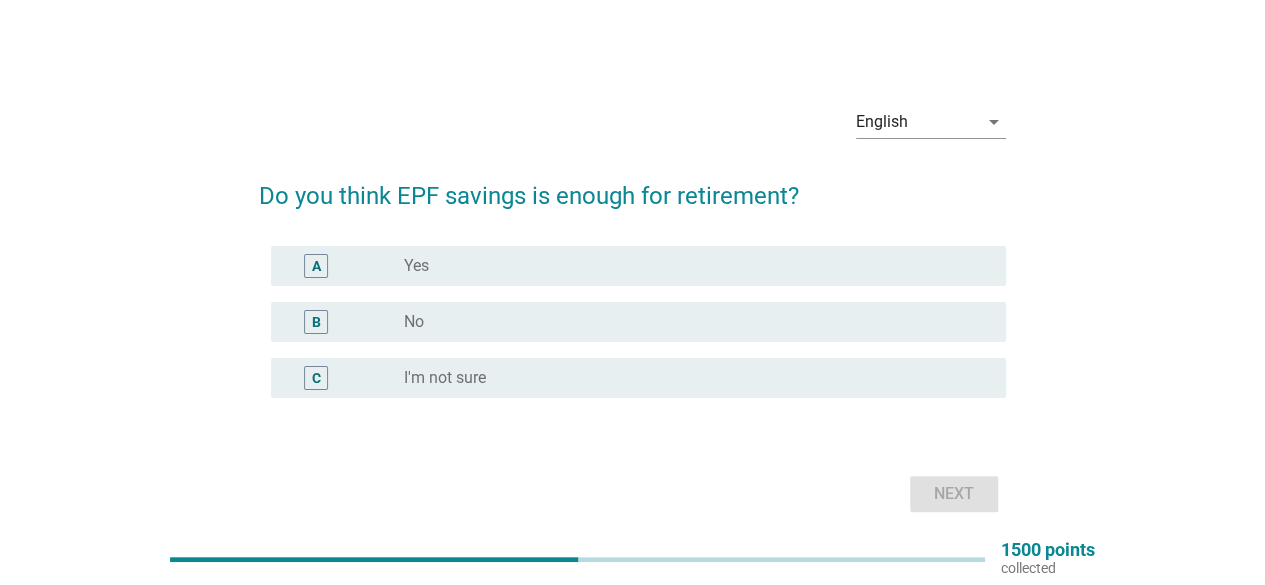 click on "radio_button_unchecked I'm not sure" at bounding box center [689, 378] 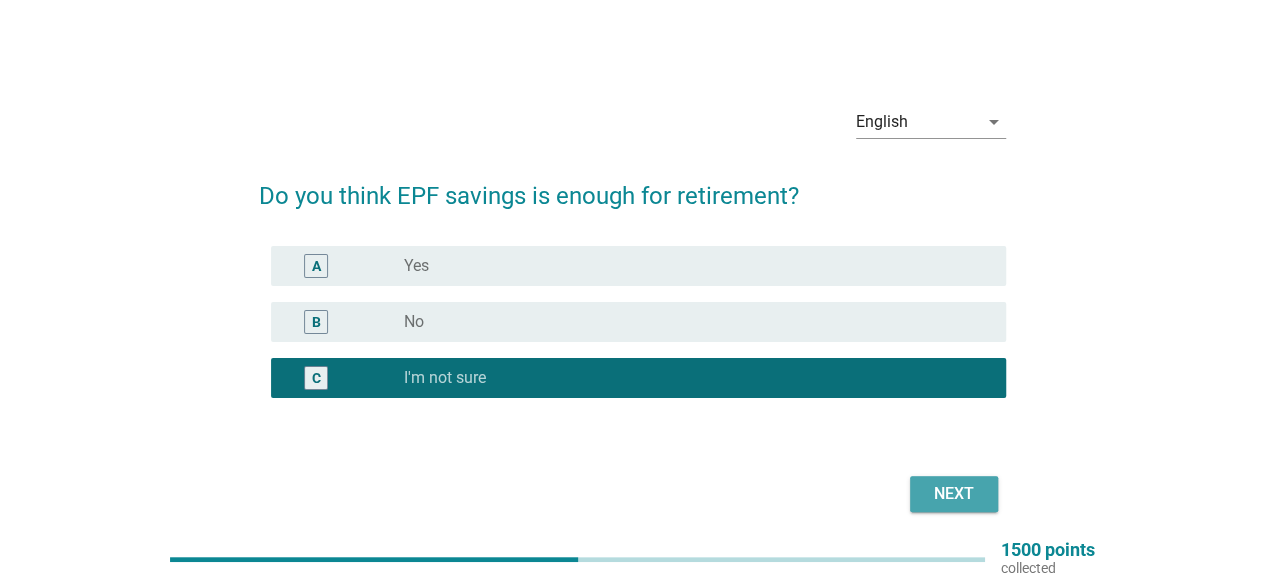 click on "Next" at bounding box center [954, 494] 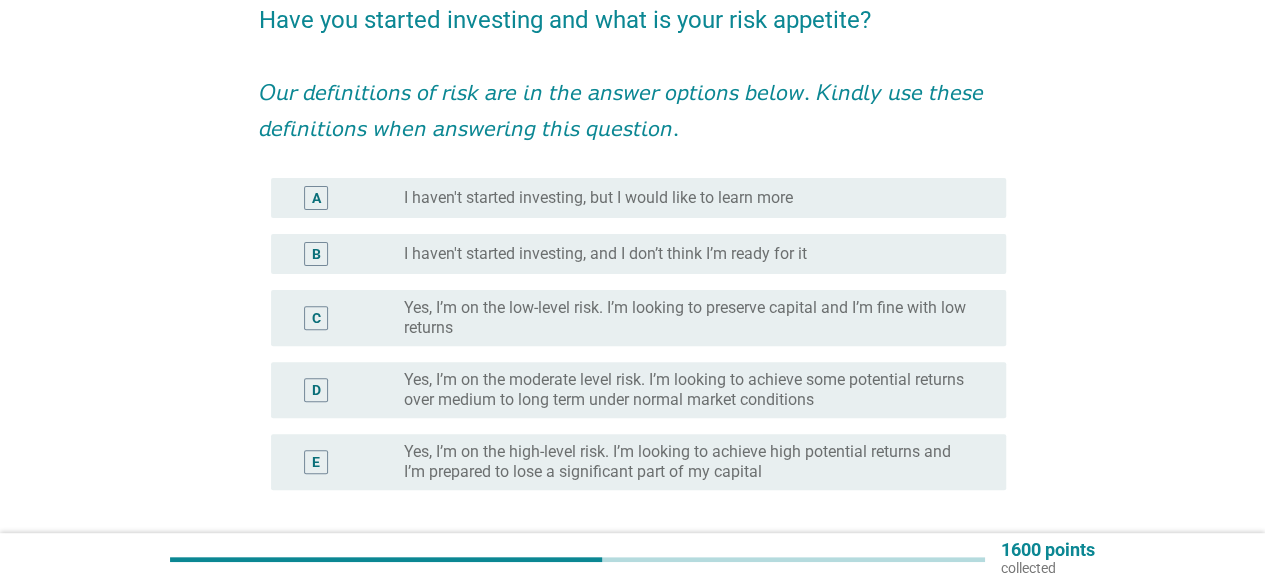 scroll, scrollTop: 200, scrollLeft: 0, axis: vertical 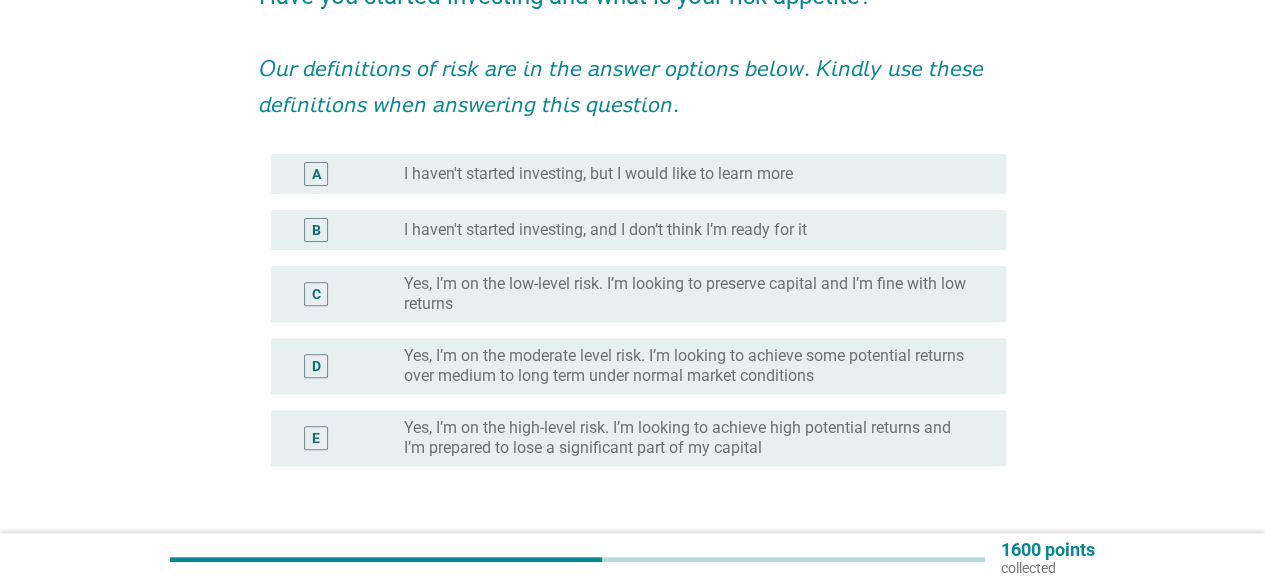 click on "I haven't started investing, but I would like to learn more" at bounding box center [598, 174] 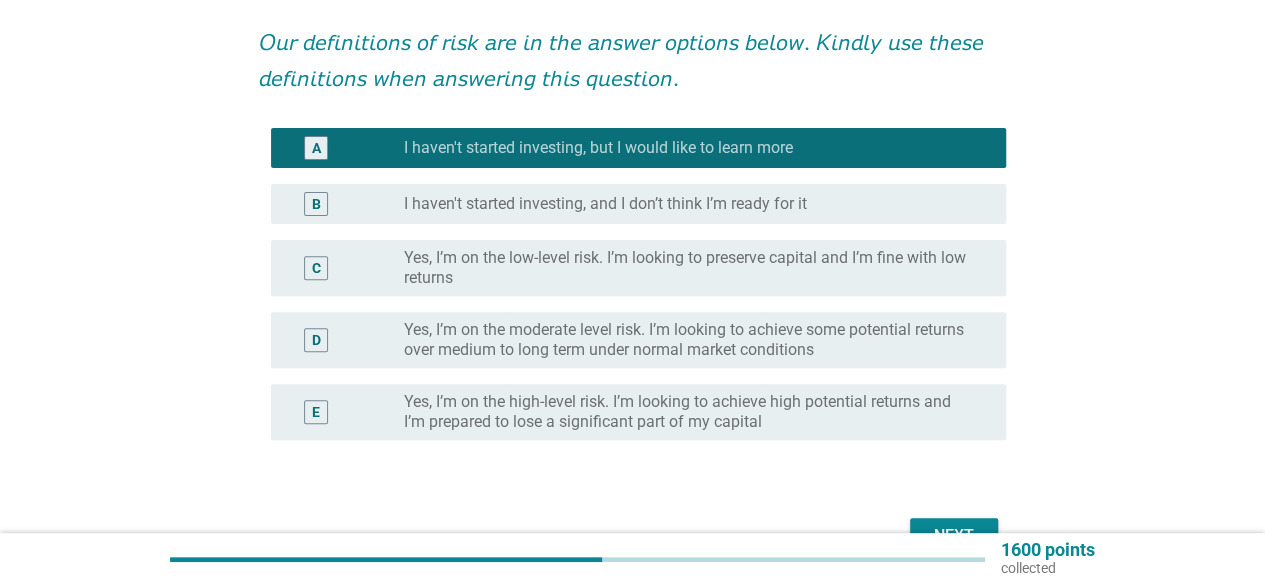 scroll, scrollTop: 300, scrollLeft: 0, axis: vertical 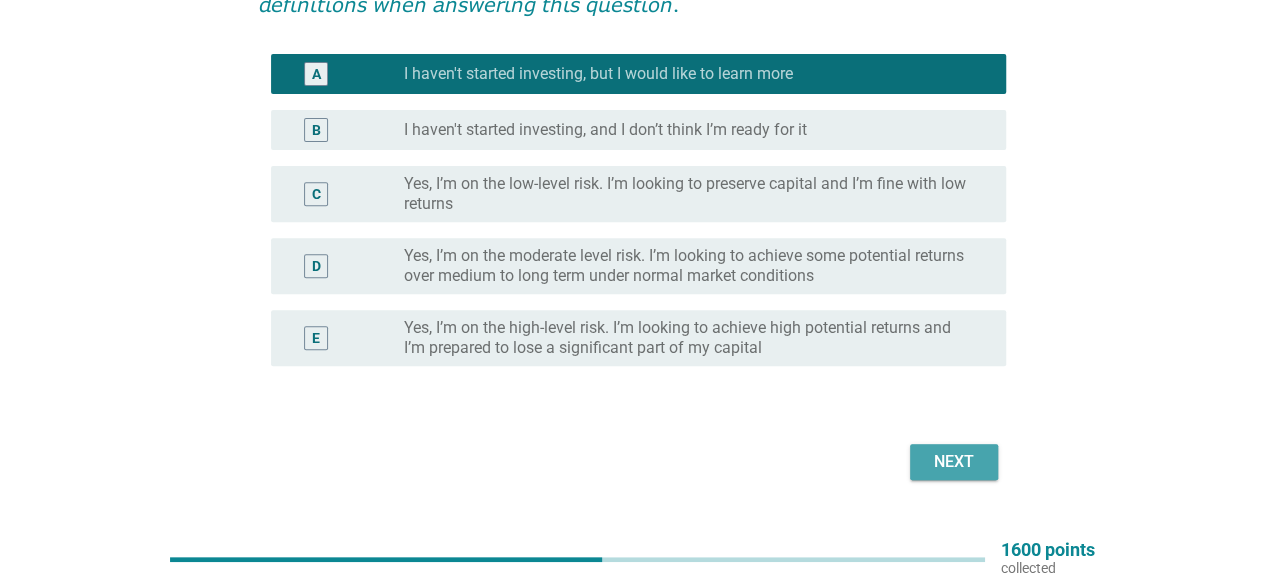 click on "Next" at bounding box center (954, 462) 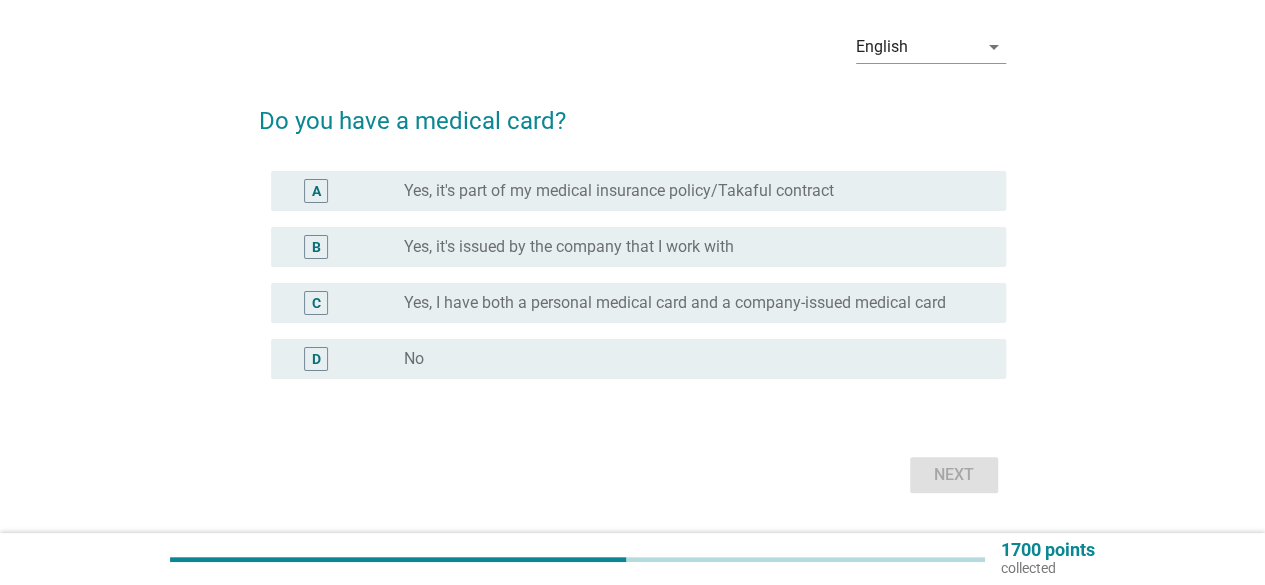 scroll, scrollTop: 100, scrollLeft: 0, axis: vertical 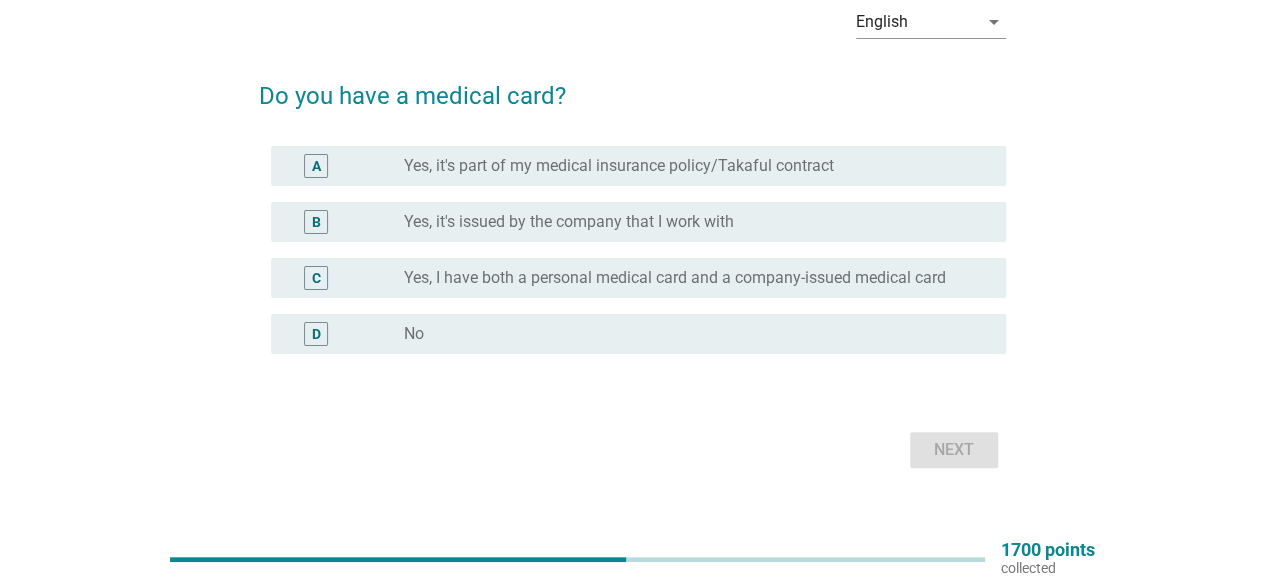 click on "A     radio_button_unchecked Yes, it's part of my medical insurance policy/Takaful contract" at bounding box center (638, 166) 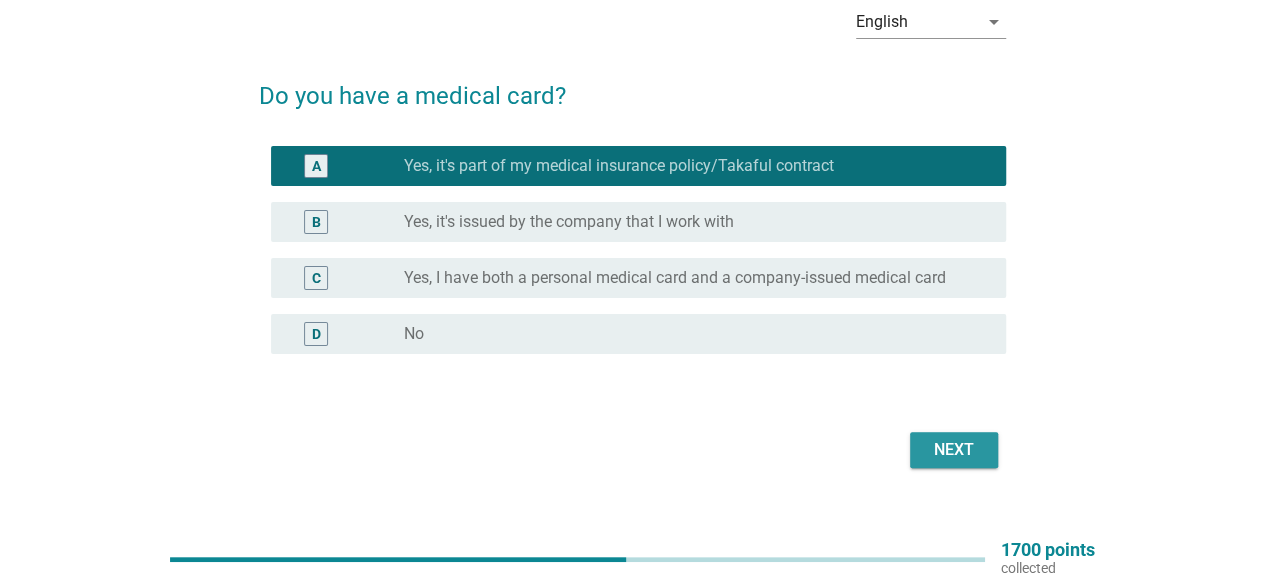 drag, startPoint x: 940, startPoint y: 438, endPoint x: 692, endPoint y: 304, distance: 281.8865 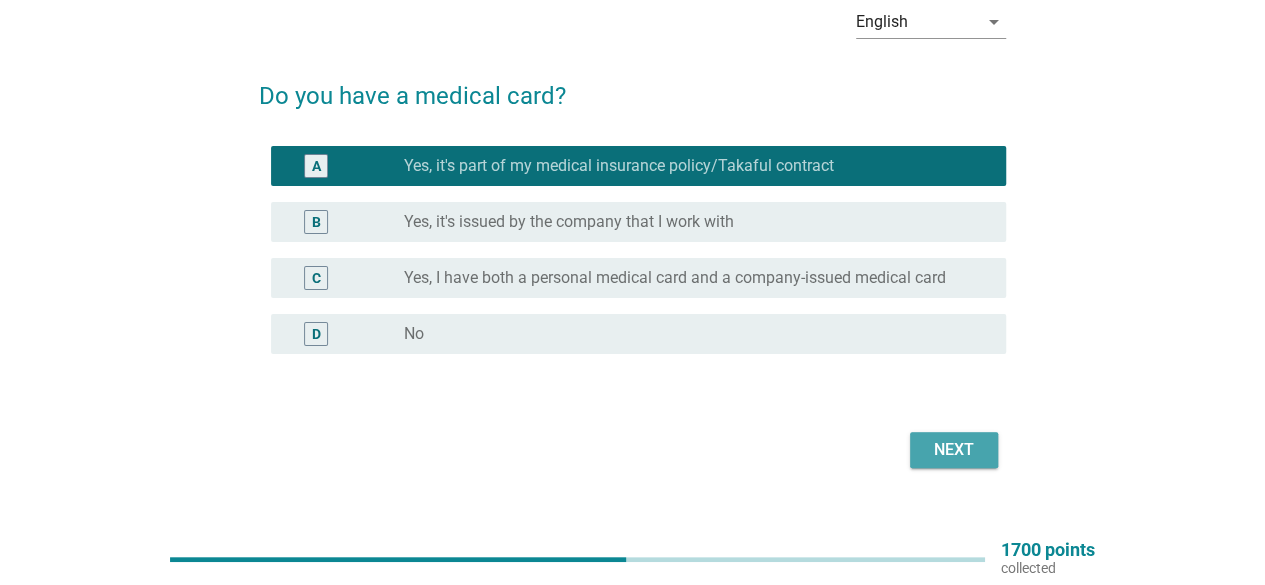 click on "Next" at bounding box center [954, 450] 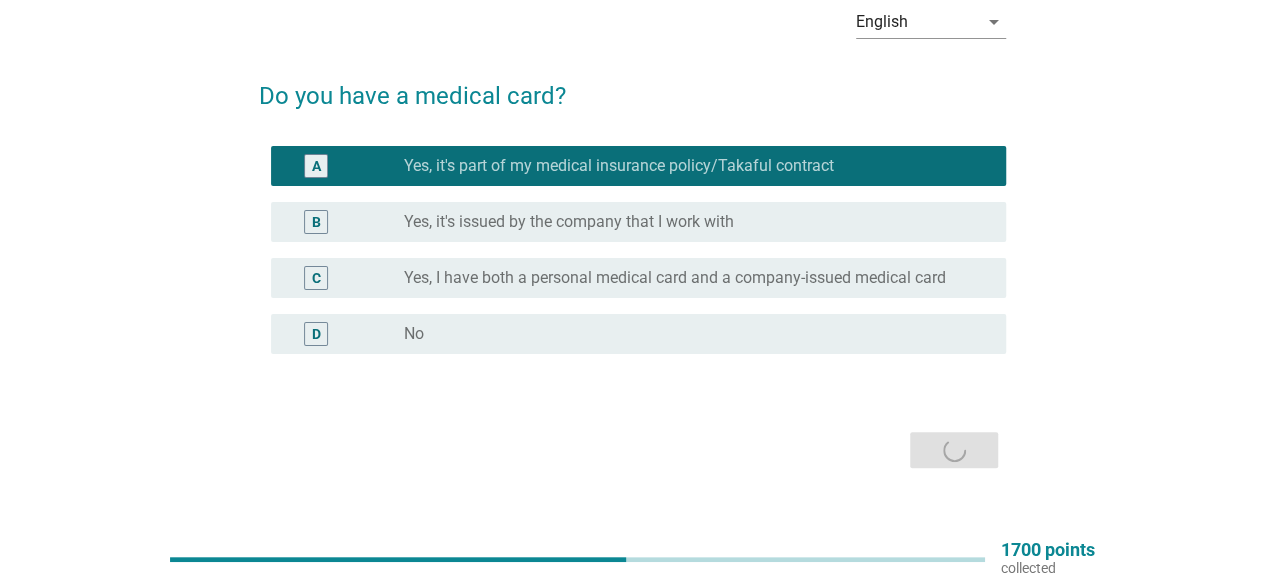 scroll, scrollTop: 0, scrollLeft: 0, axis: both 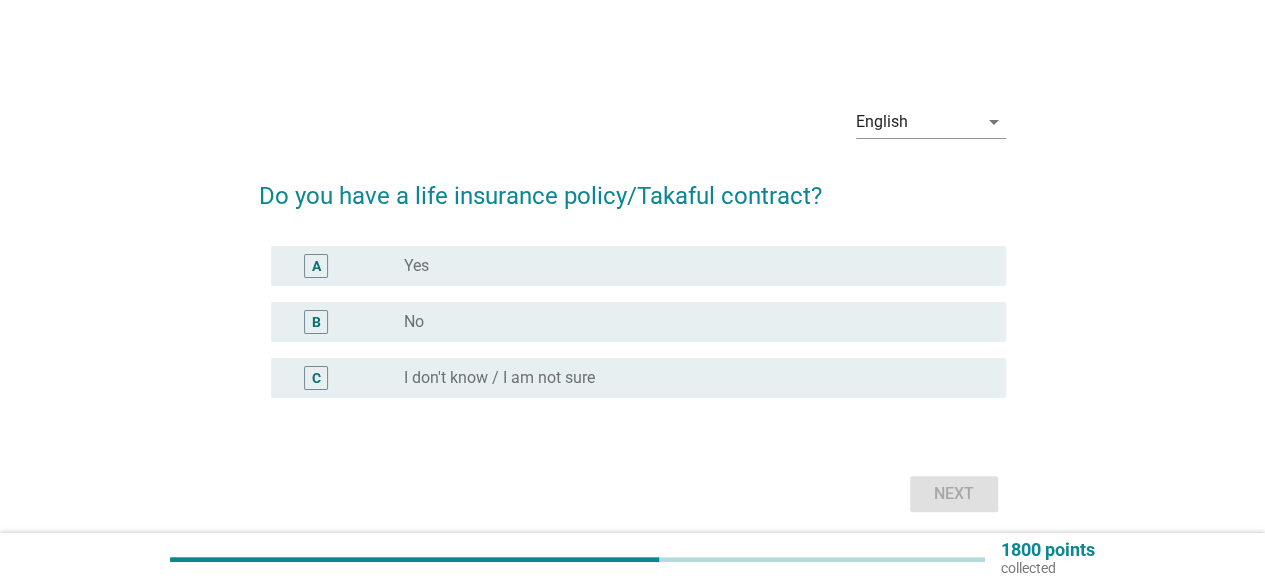 click on "radio_button_unchecked Yes" at bounding box center (689, 266) 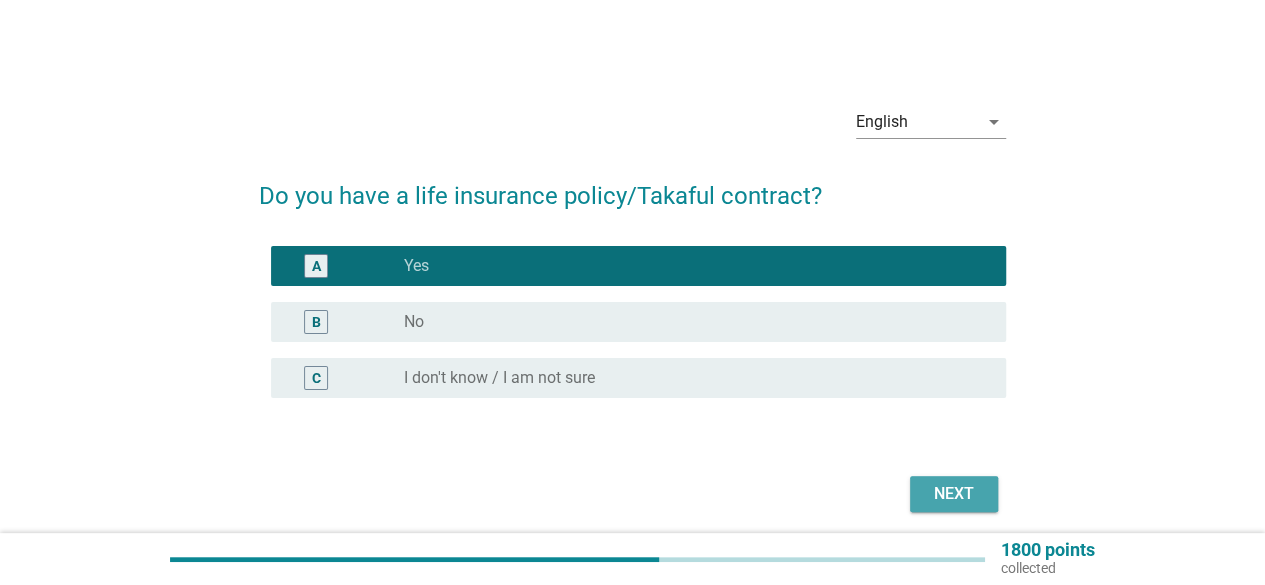 click on "Next" at bounding box center [954, 494] 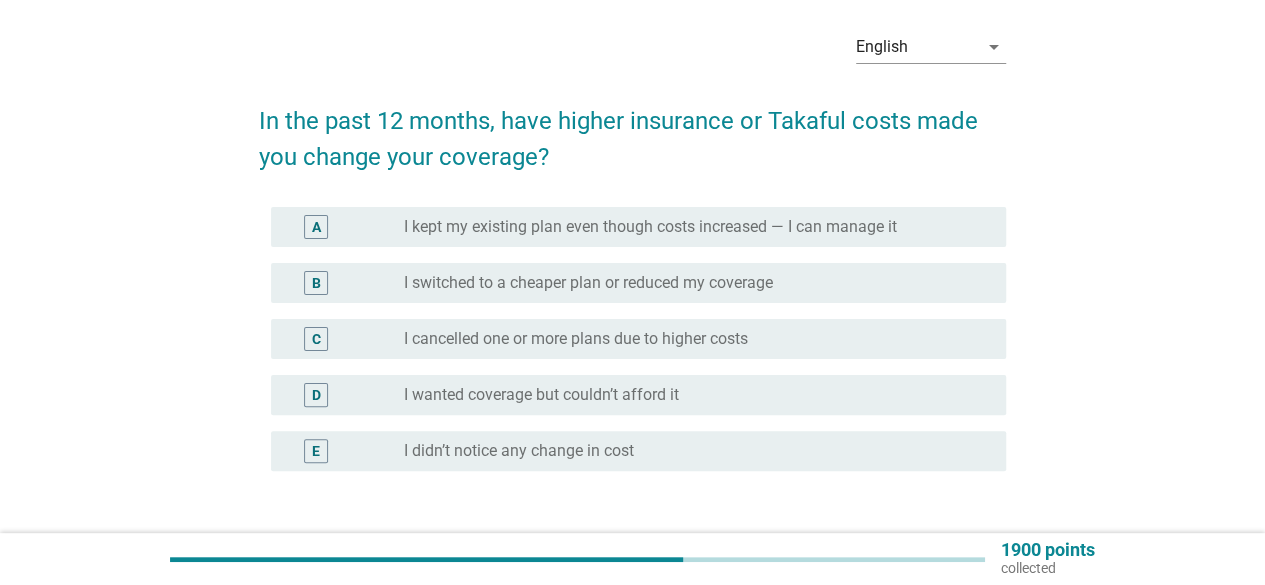 scroll, scrollTop: 100, scrollLeft: 0, axis: vertical 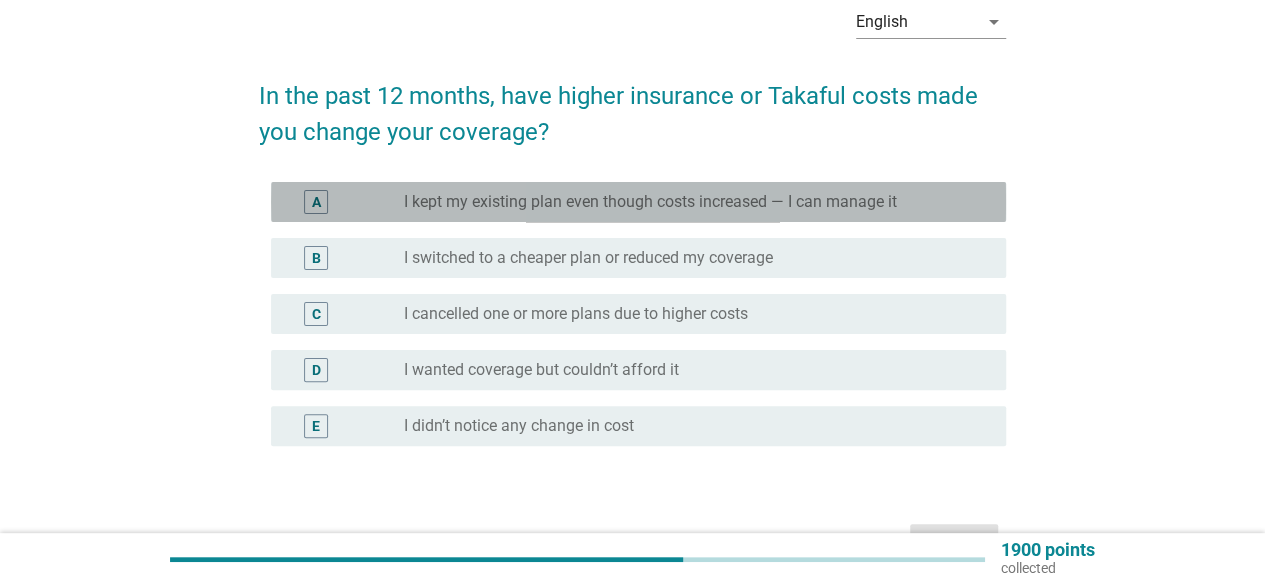 click on "A     radio_button_unchecked I kept my existing plan even though costs increased — I can manage it" at bounding box center (638, 202) 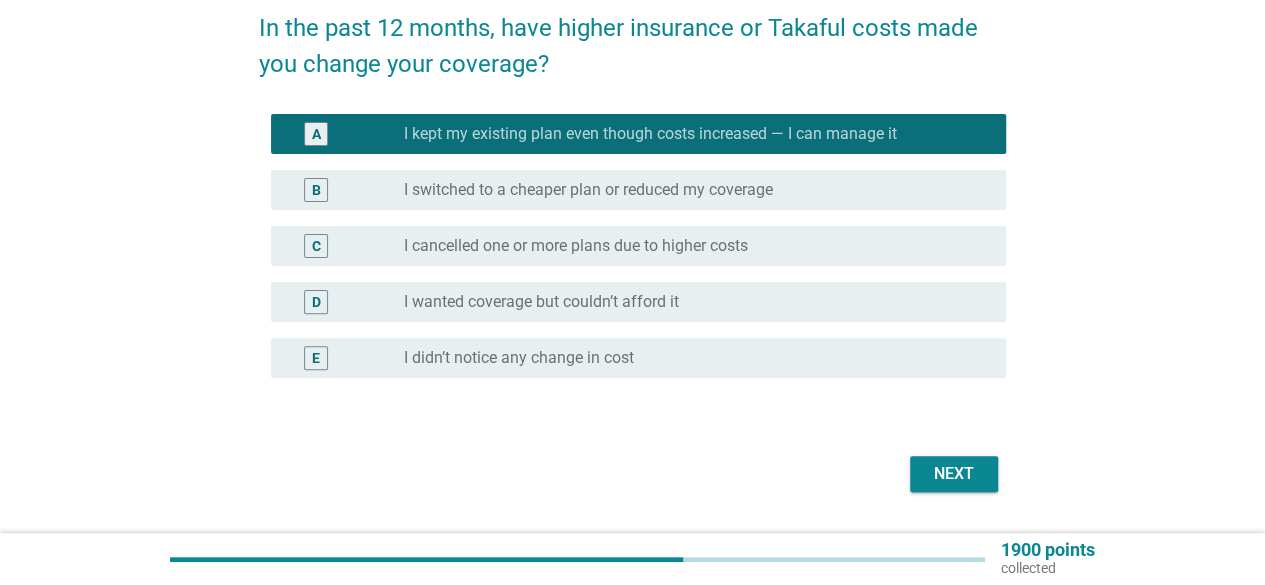 scroll, scrollTop: 200, scrollLeft: 0, axis: vertical 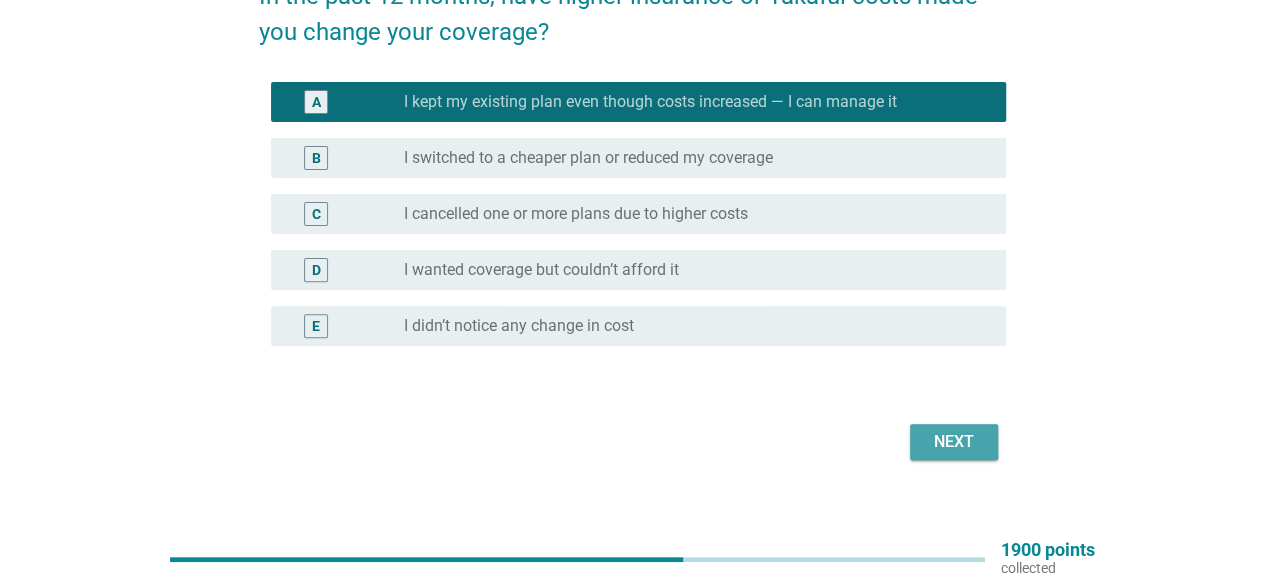 click on "Next" at bounding box center [954, 442] 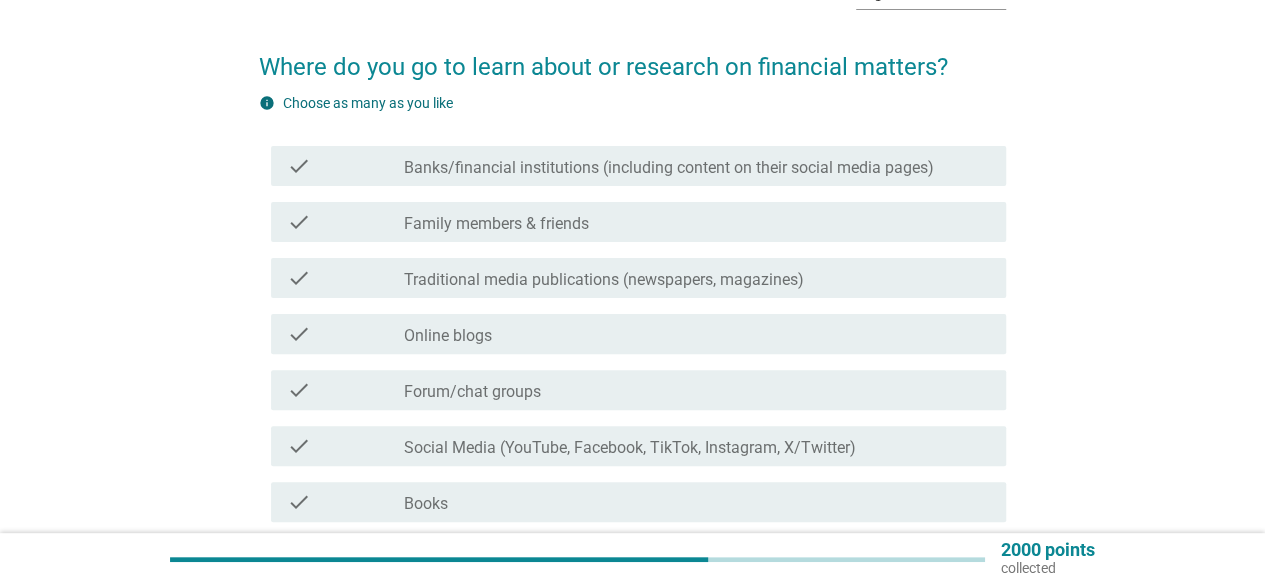 scroll, scrollTop: 100, scrollLeft: 0, axis: vertical 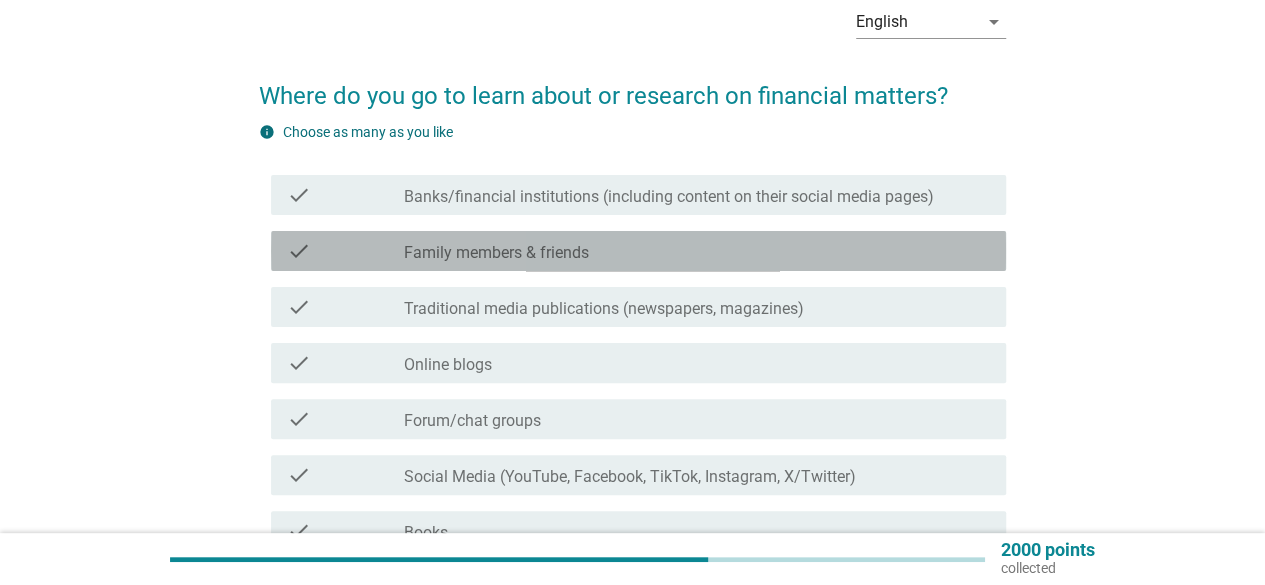 click on "check     check_box_outline_blank Family members & friends" at bounding box center [638, 251] 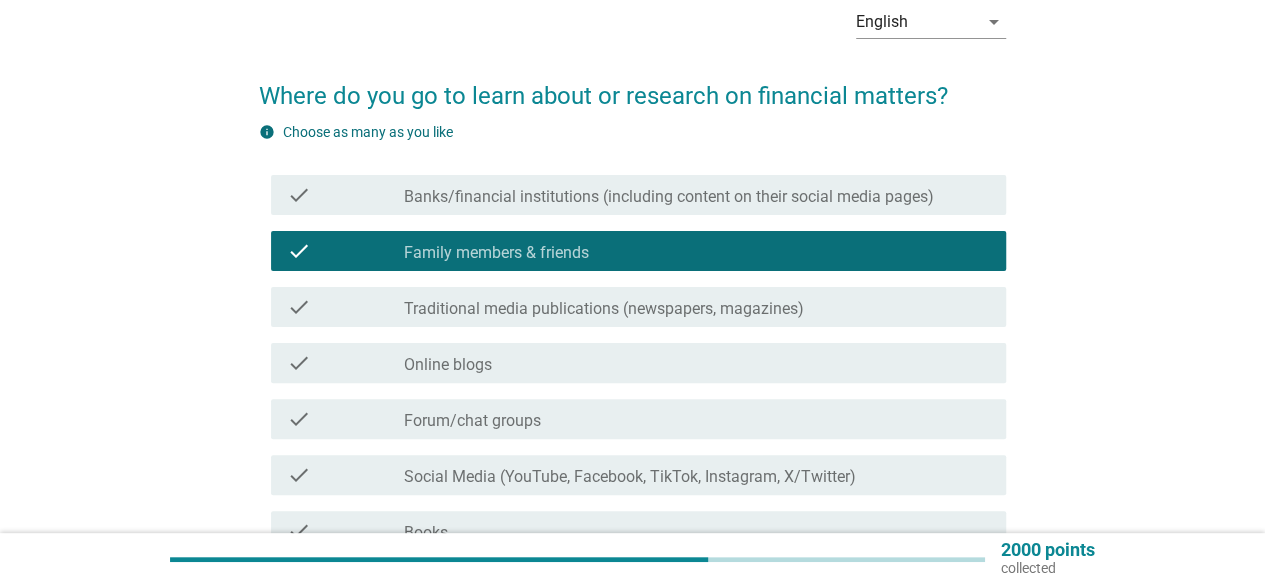 click on "Banks/financial institutions (including content on their social media pages)" at bounding box center (669, 197) 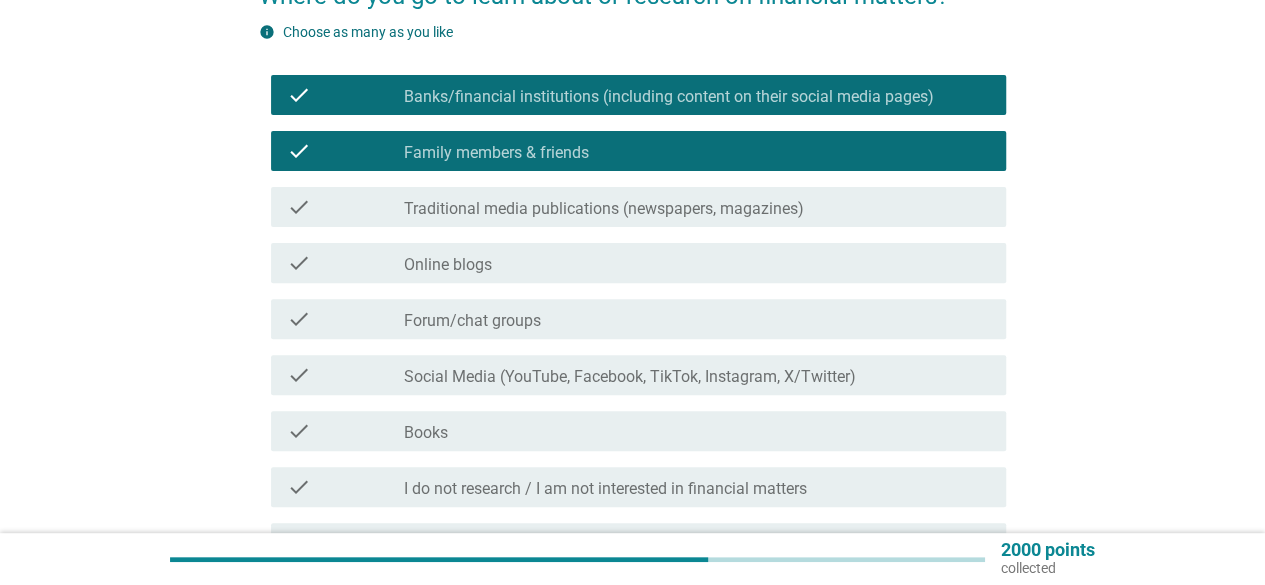scroll, scrollTop: 300, scrollLeft: 0, axis: vertical 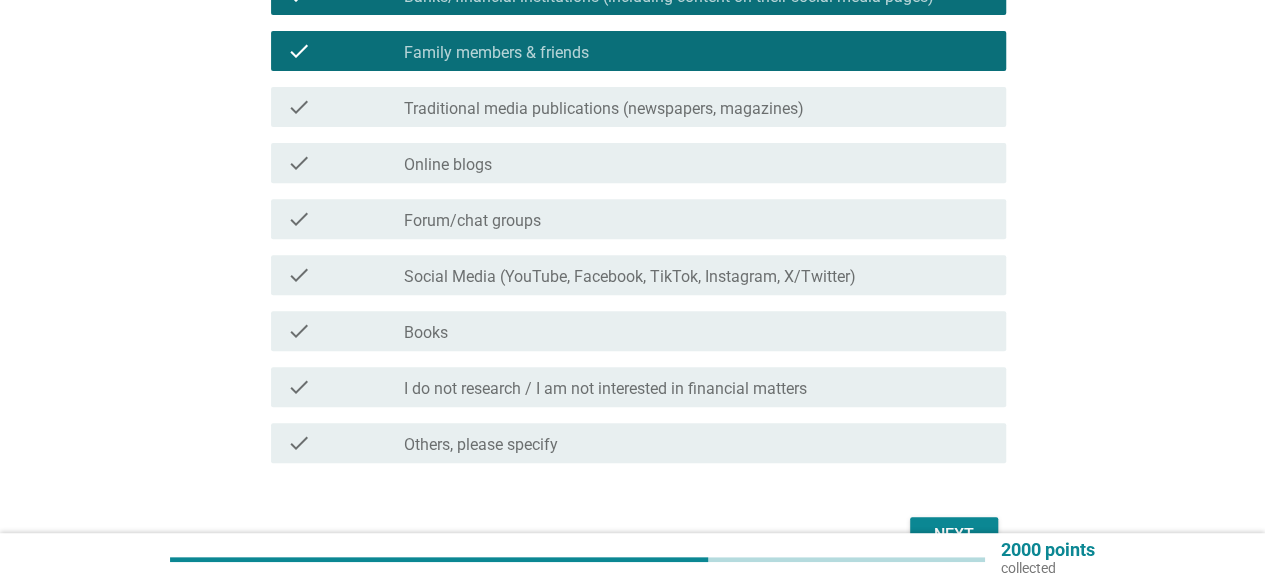 click on "Social Media (YouTube, Facebook, TikTok, Instagram, X/Twitter)" at bounding box center (630, 277) 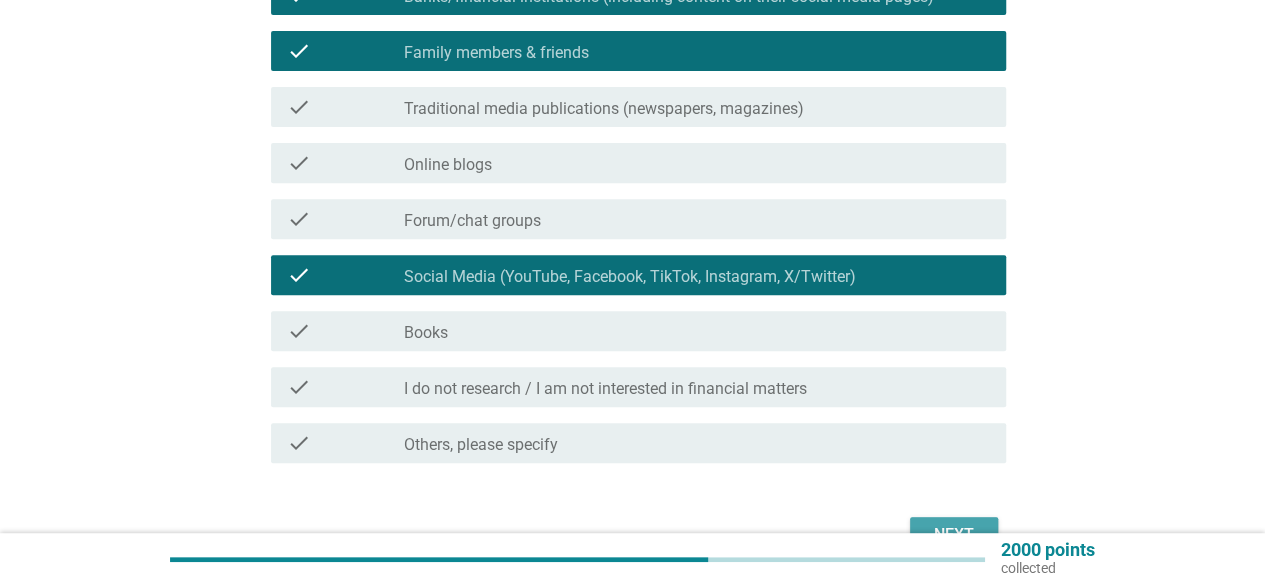 click on "Next" at bounding box center [954, 535] 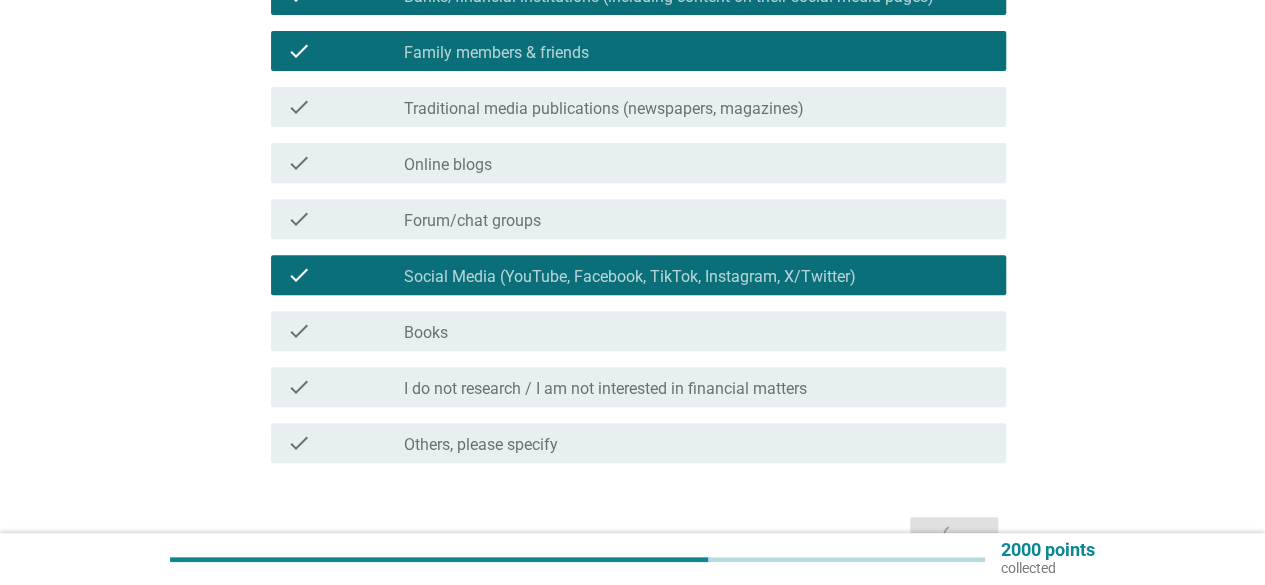 scroll, scrollTop: 0, scrollLeft: 0, axis: both 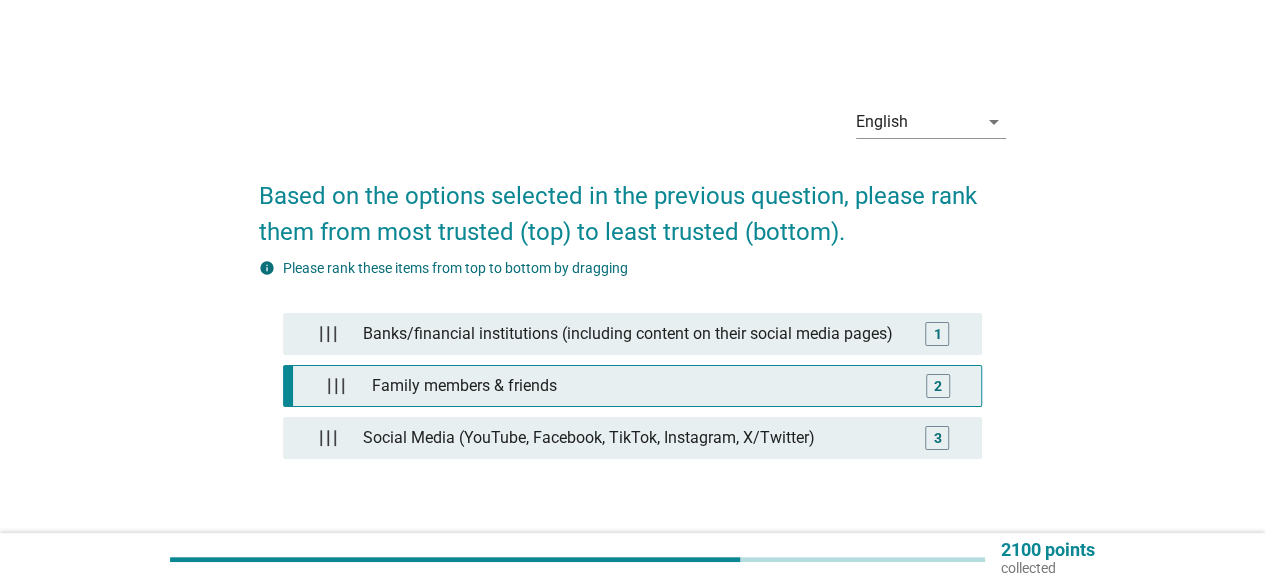 click on "Family members & friends" at bounding box center [637, 386] 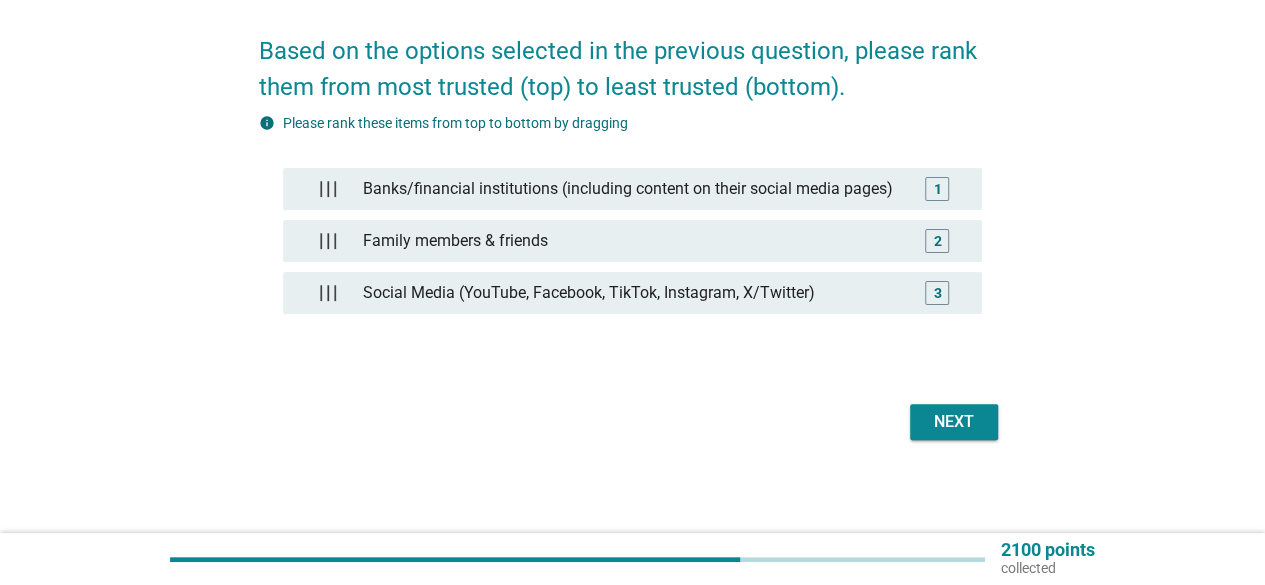 scroll, scrollTop: 146, scrollLeft: 0, axis: vertical 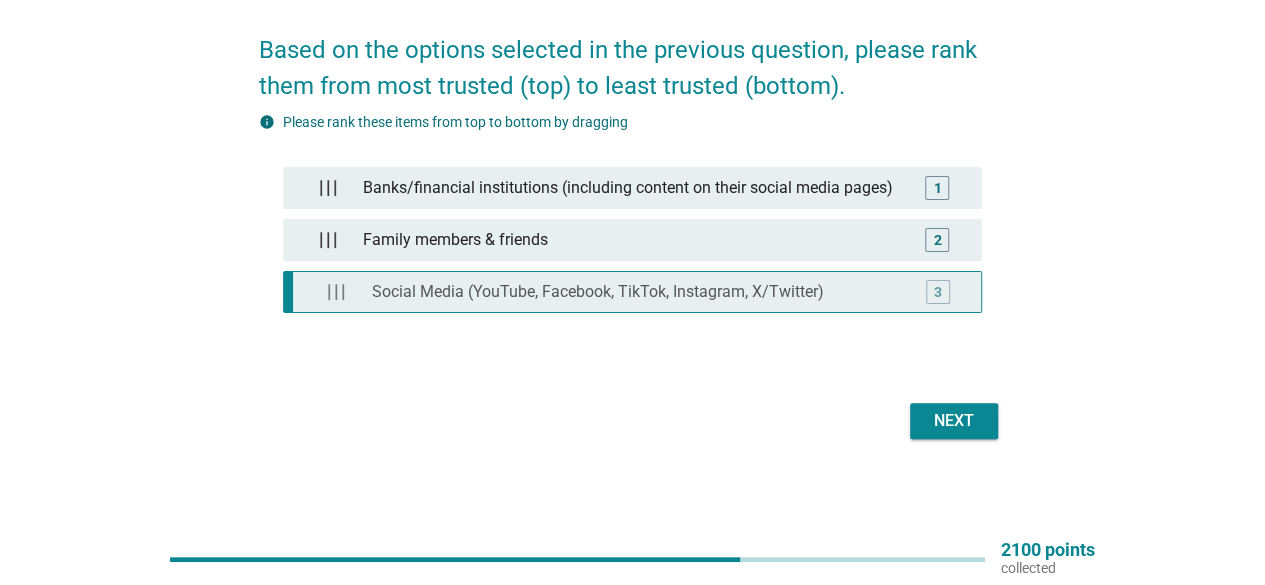 type 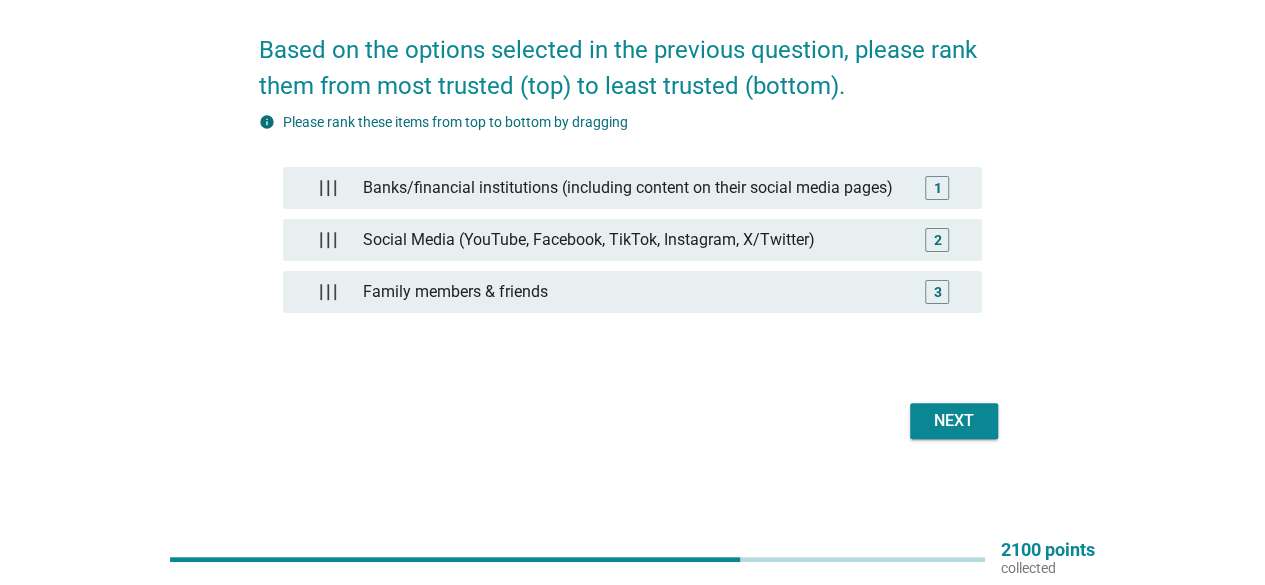 click on "Next" at bounding box center [954, 421] 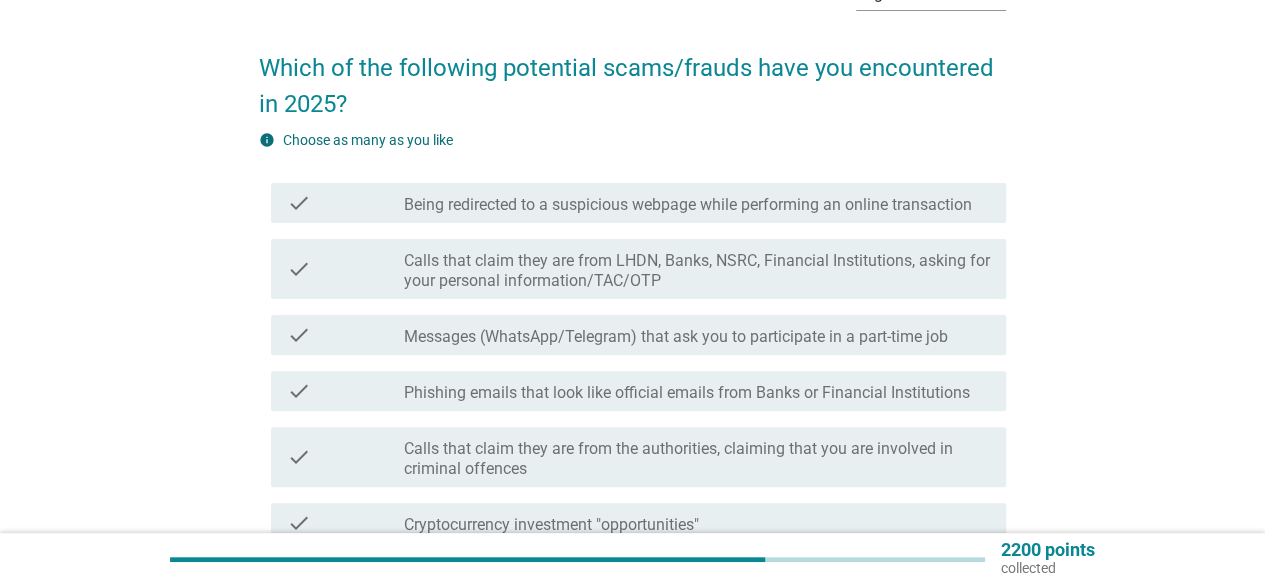 scroll, scrollTop: 100, scrollLeft: 0, axis: vertical 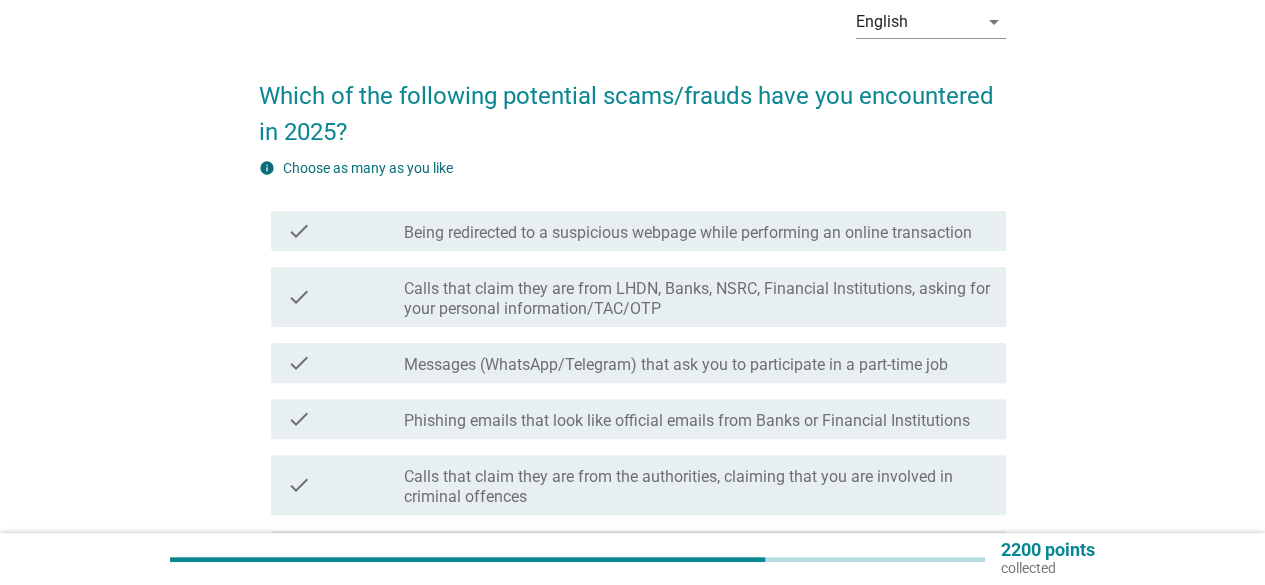 click on "Being redirected to a suspicious webpage while performing an online transaction" at bounding box center [688, 233] 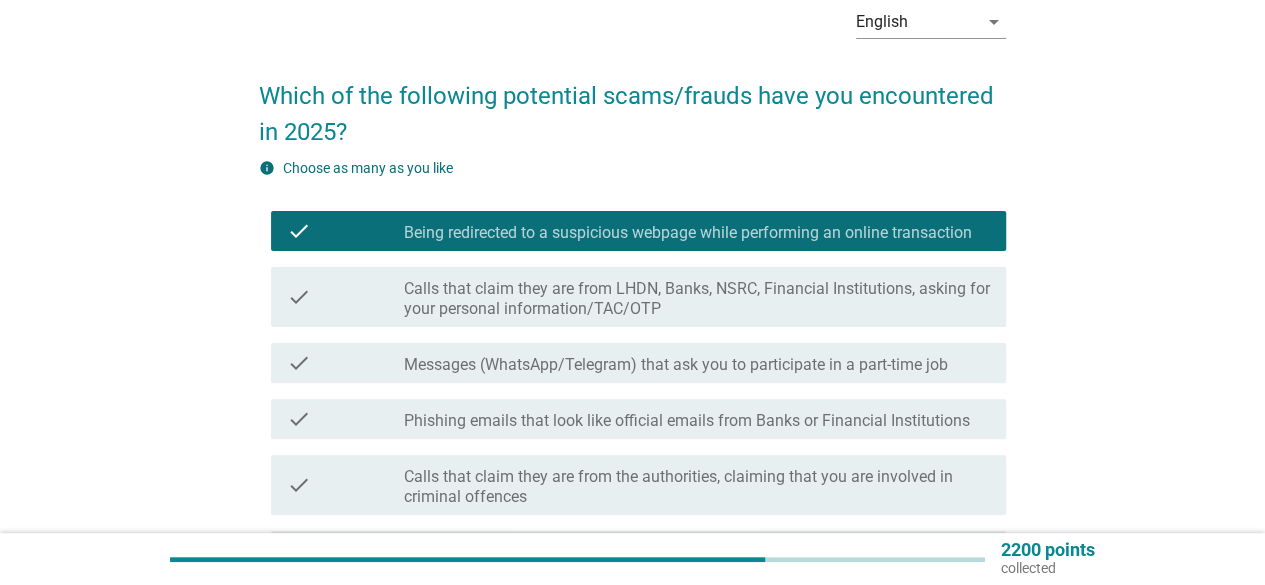 click on "Calls that claim they are from LHDN, Banks, NSRC, Financial Institutions, asking for your personal information/TAC/OTP" at bounding box center (697, 299) 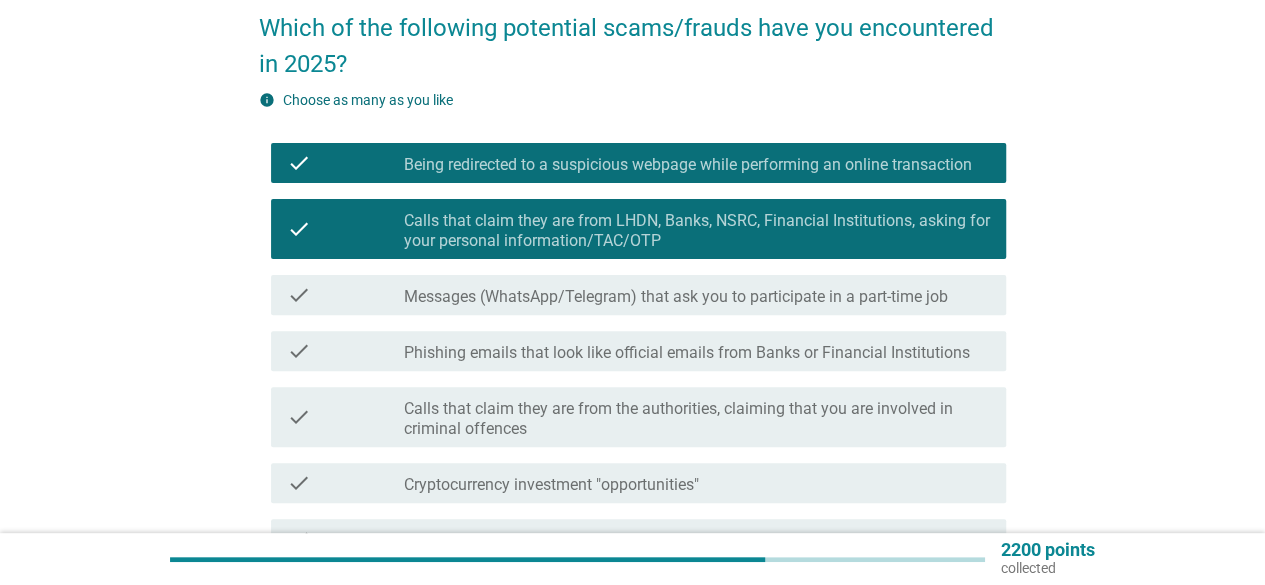 scroll, scrollTop: 200, scrollLeft: 0, axis: vertical 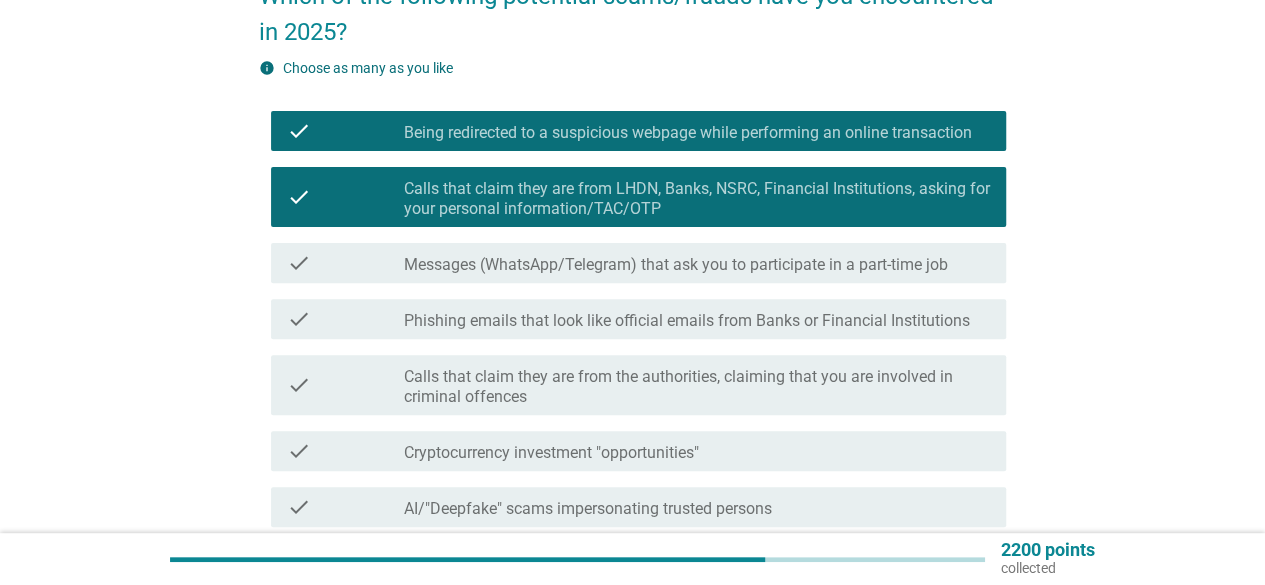 click on "Messages (WhatsApp/Telegram) that ask you to participate in a part-time job" at bounding box center [676, 265] 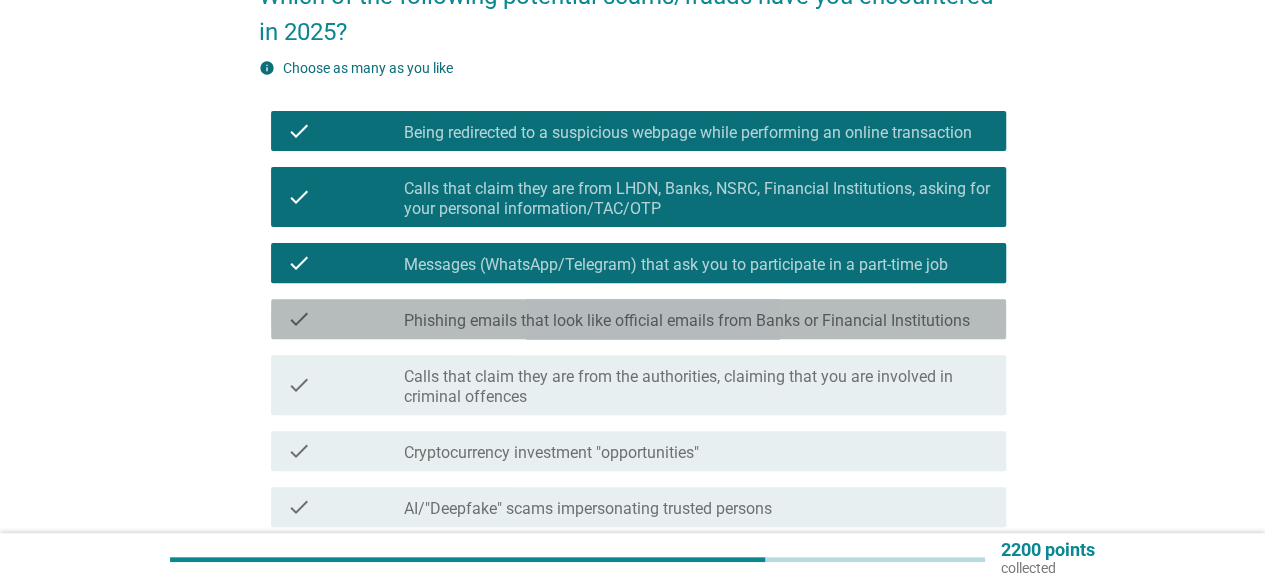 click on "Phishing emails that look like official emails from Banks or Financial Institutions" at bounding box center [687, 321] 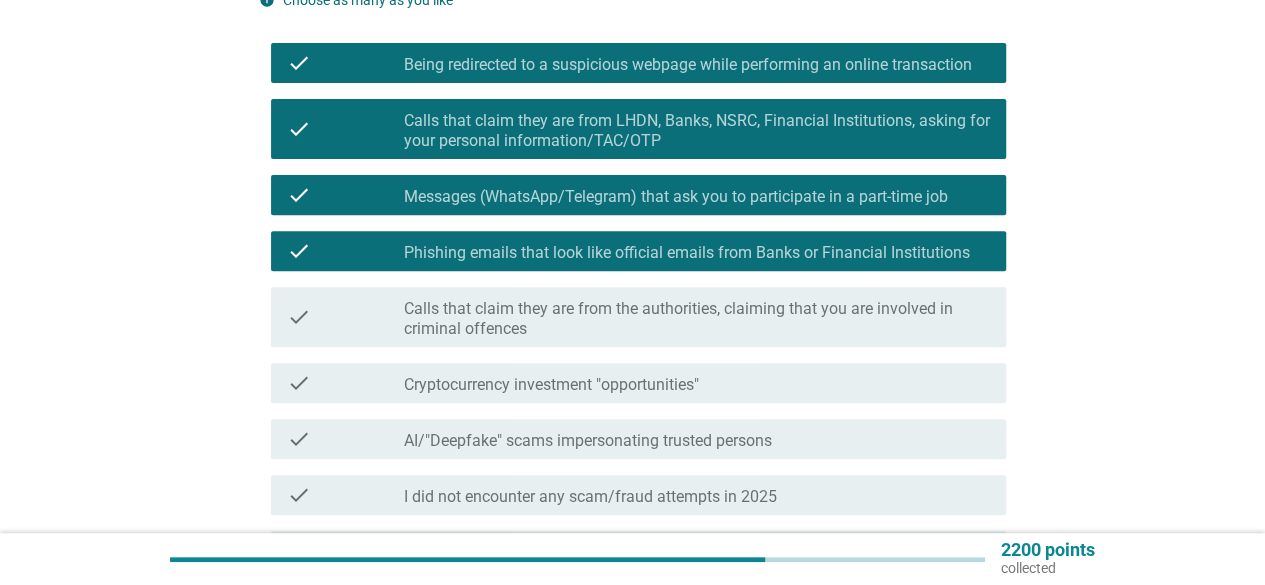 scroll, scrollTop: 300, scrollLeft: 0, axis: vertical 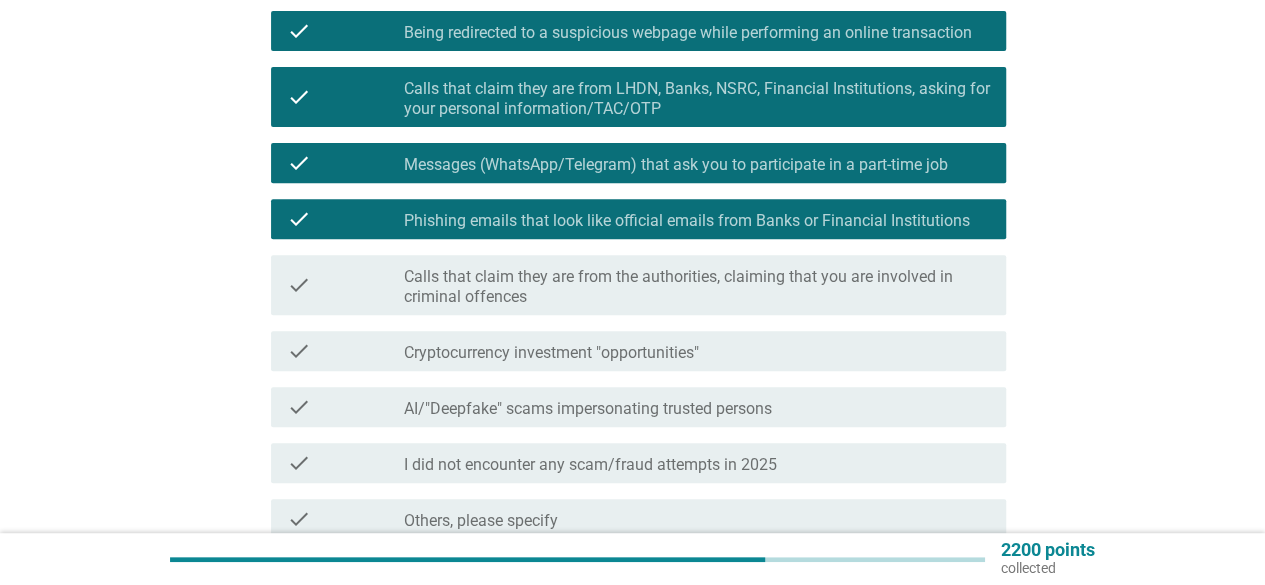 click on "Calls that claim they are from the authorities, claiming that you are involved in criminal offences" at bounding box center (697, 287) 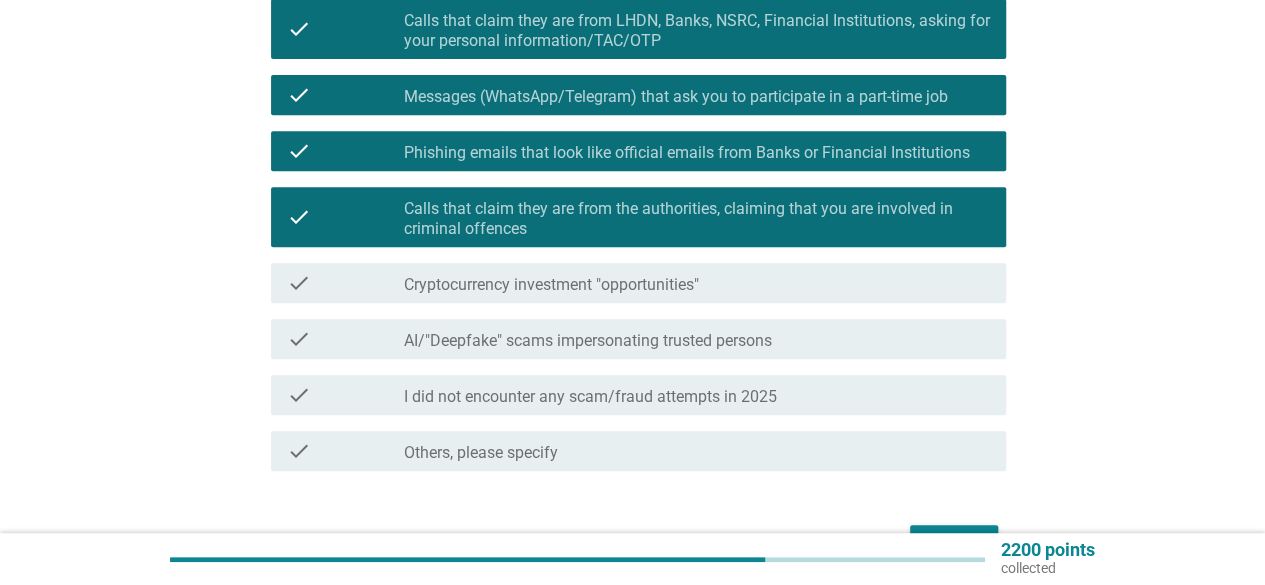 scroll, scrollTop: 400, scrollLeft: 0, axis: vertical 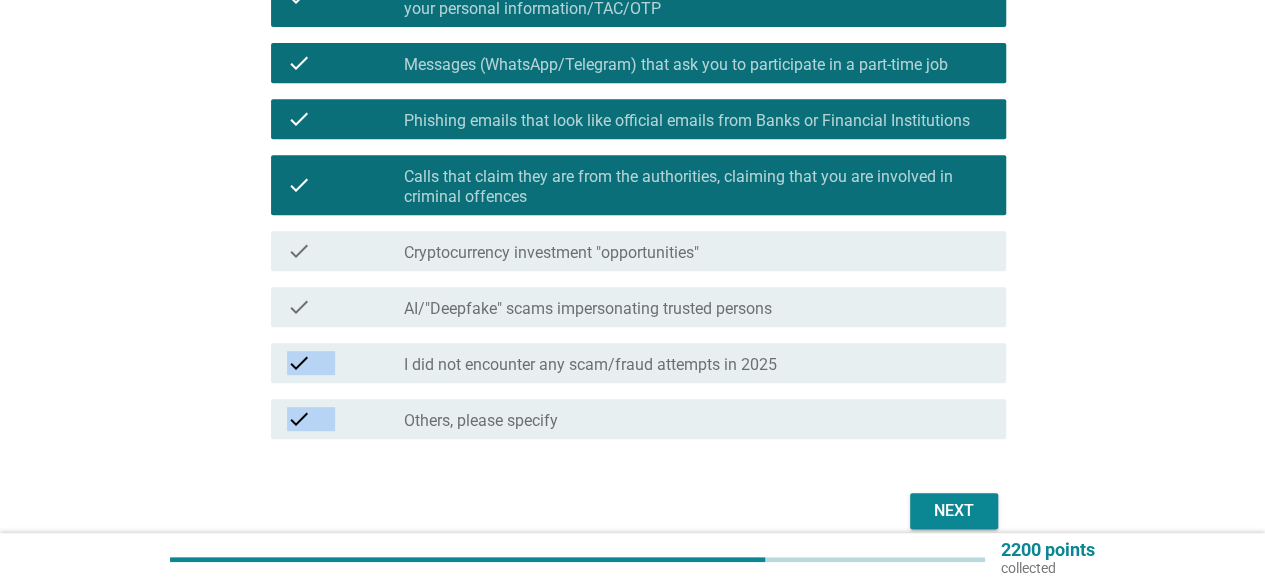 drag, startPoint x: 806, startPoint y: 306, endPoint x: 818, endPoint y: 450, distance: 144.49913 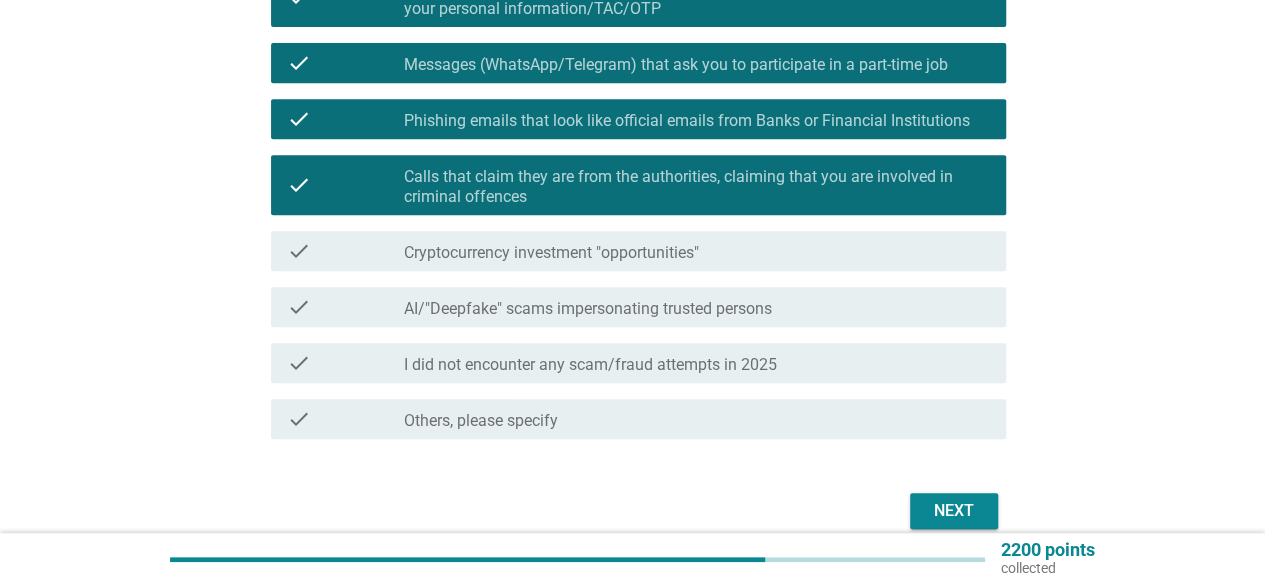 click on "Next" at bounding box center [954, 511] 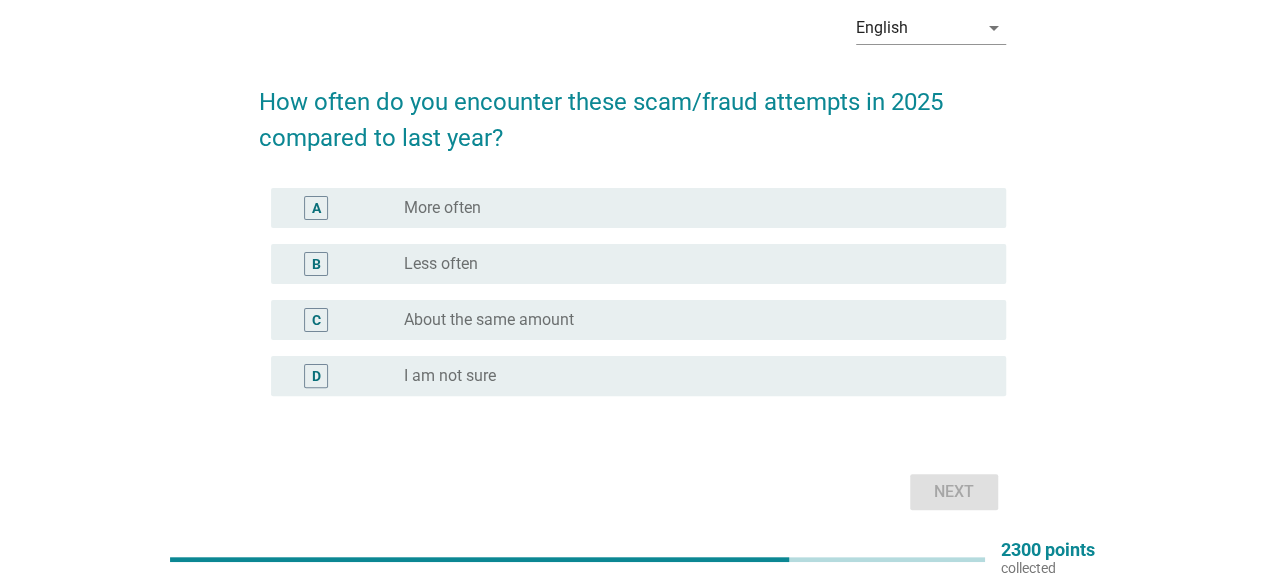 scroll, scrollTop: 66, scrollLeft: 0, axis: vertical 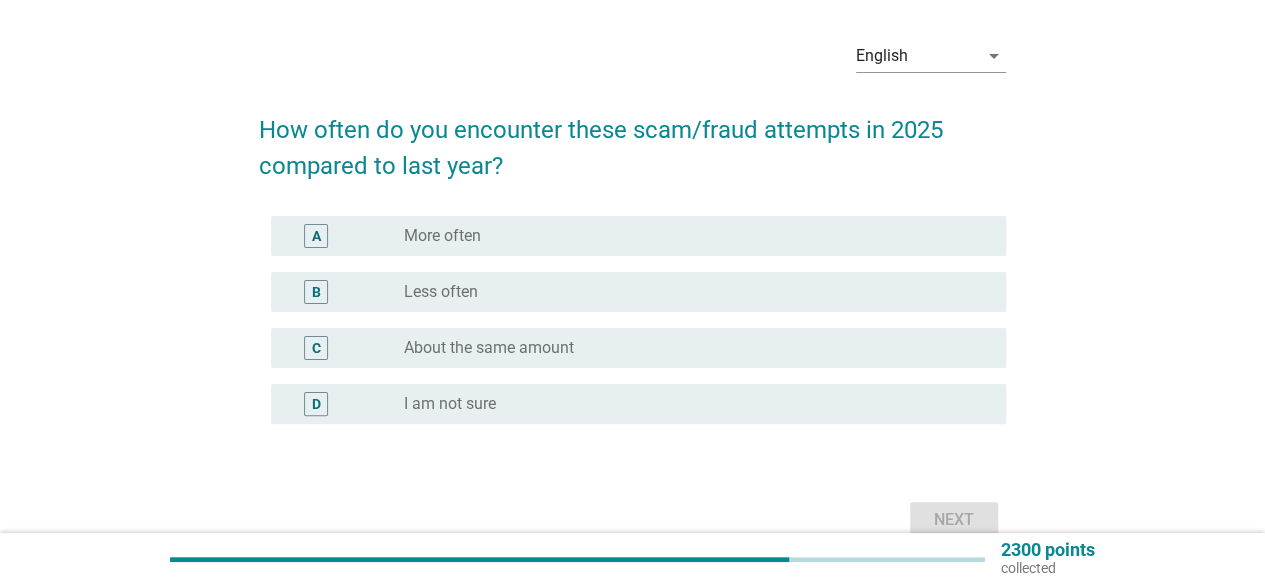 click on "radio_button_unchecked More often" at bounding box center (689, 236) 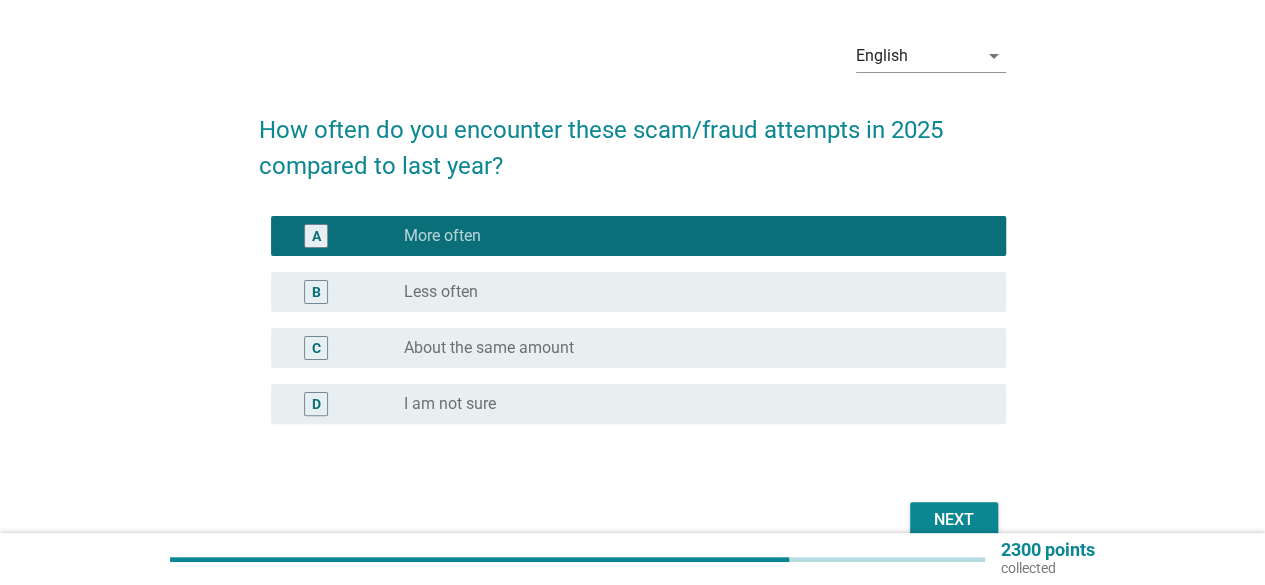 click on "Next" at bounding box center [954, 520] 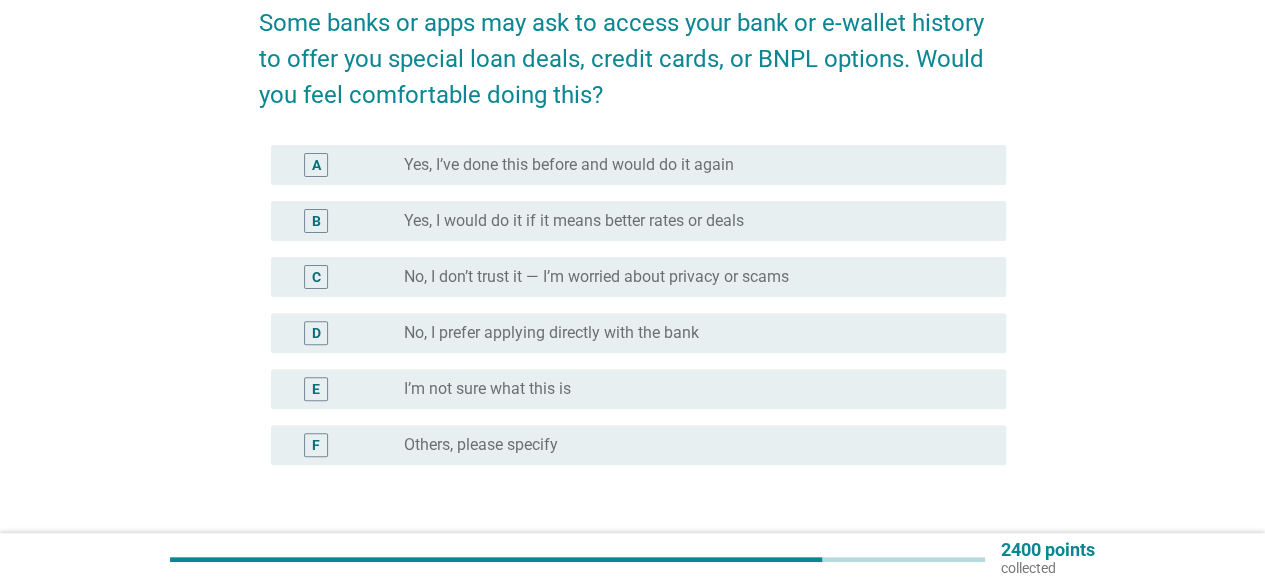 scroll, scrollTop: 200, scrollLeft: 0, axis: vertical 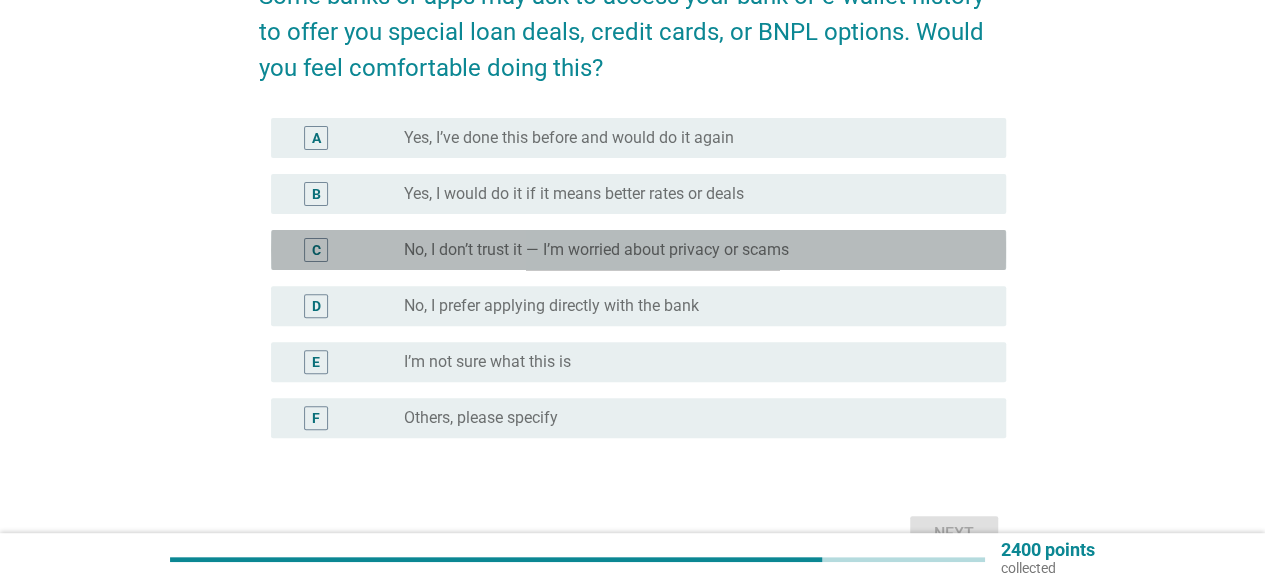 click on "radio_button_unchecked No, I don’t trust it — I’m worried about privacy or scams" at bounding box center (697, 250) 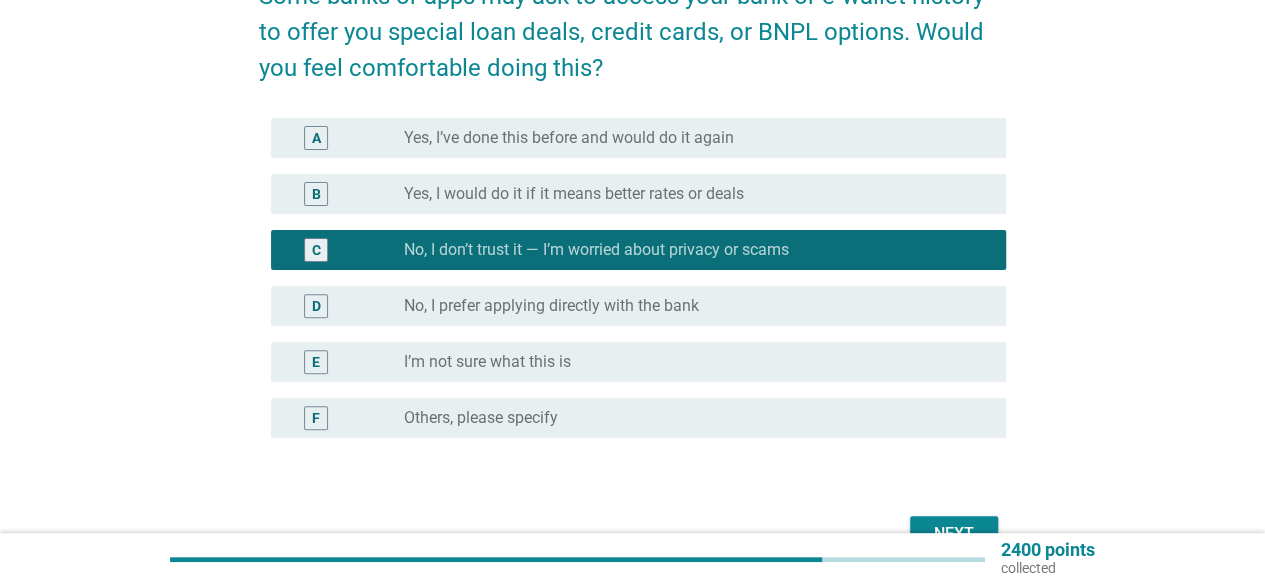 click on "Next" at bounding box center (954, 534) 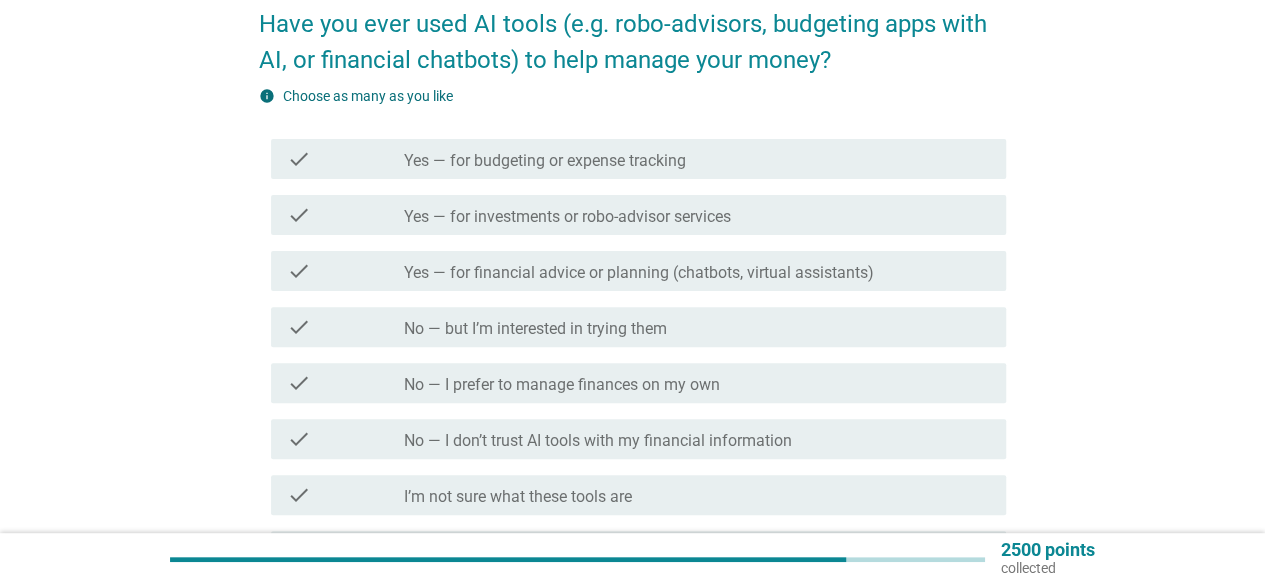 scroll, scrollTop: 300, scrollLeft: 0, axis: vertical 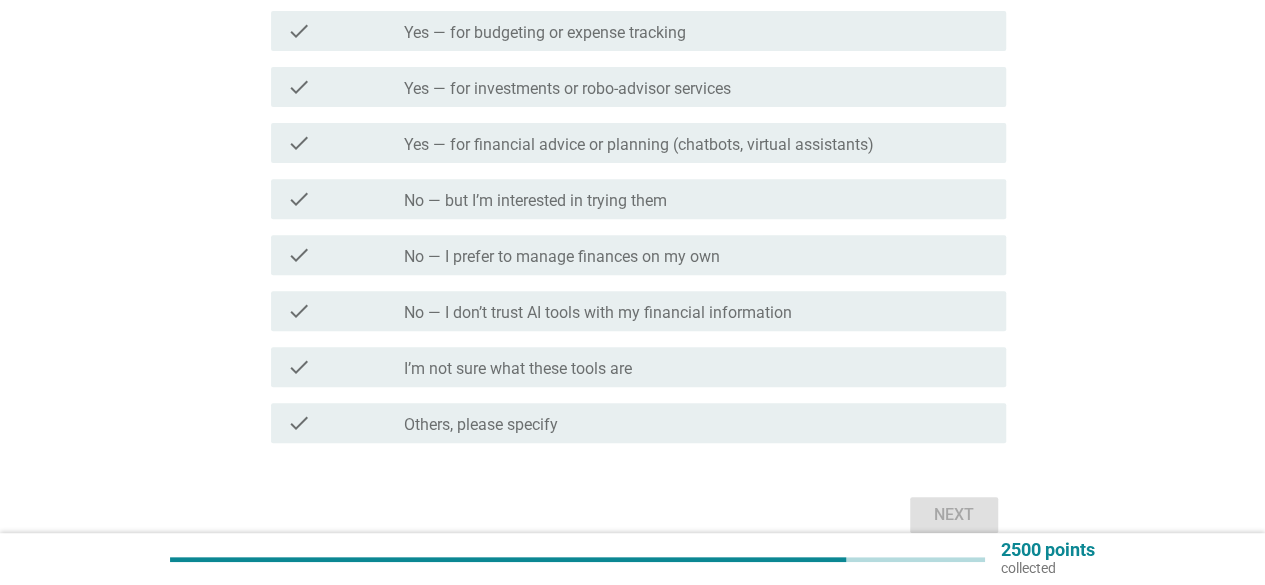 click on "check_box_outline_blank No — but I’m interested in trying them" at bounding box center [697, 199] 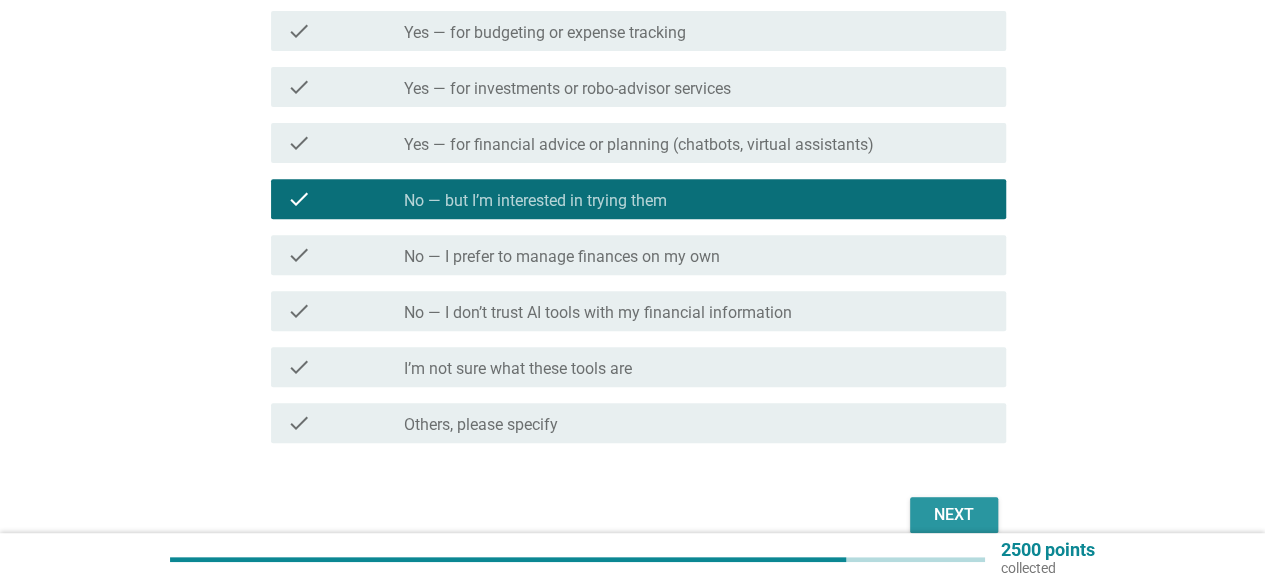 click on "Next" at bounding box center (954, 515) 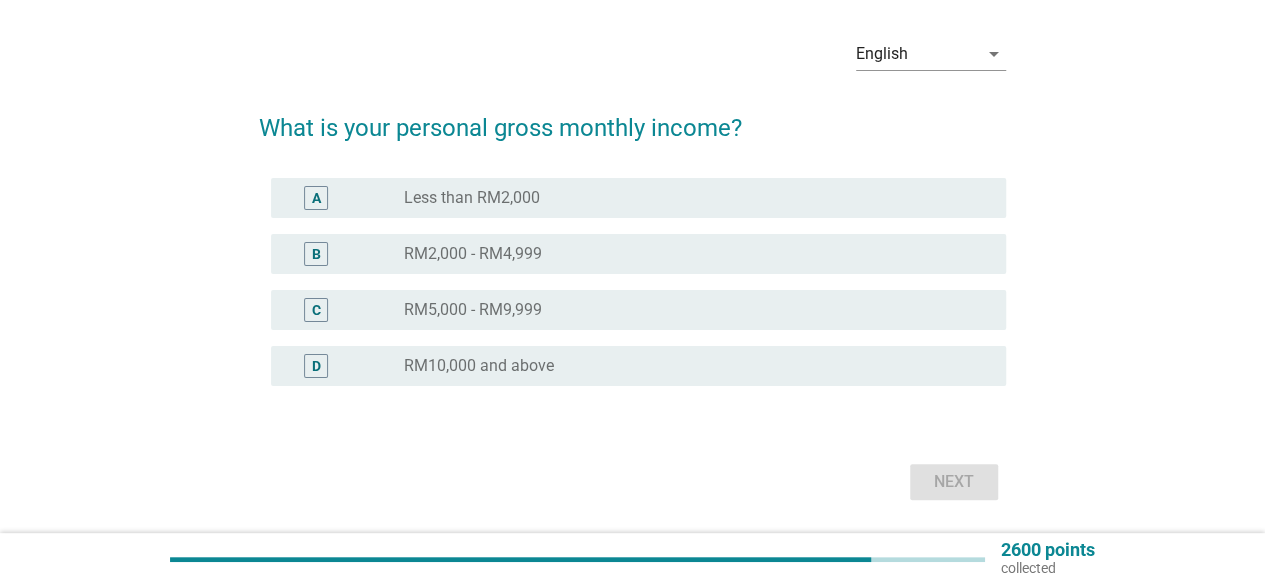 scroll, scrollTop: 100, scrollLeft: 0, axis: vertical 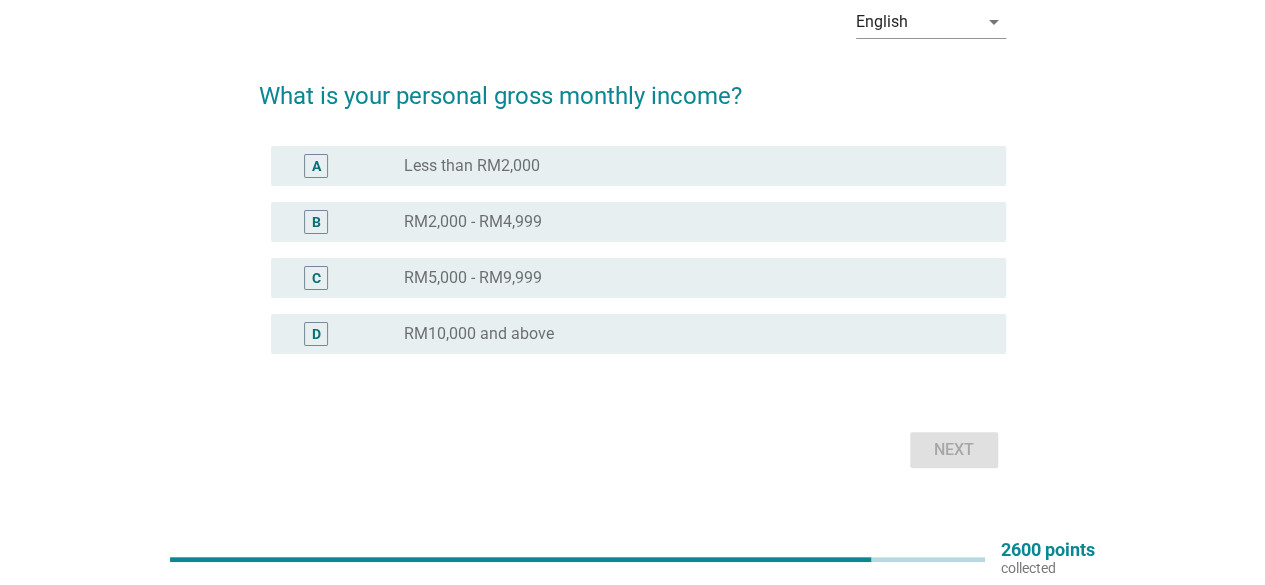 click on "radio_button_unchecked RM2,000 - RM4,999" at bounding box center (689, 222) 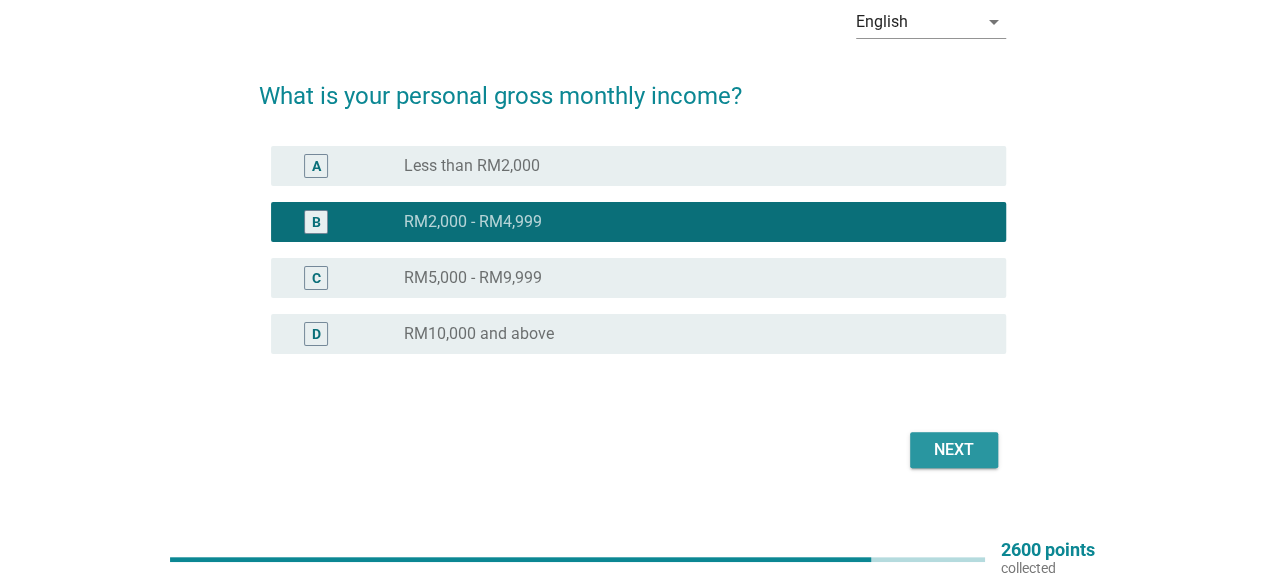 drag, startPoint x: 954, startPoint y: 451, endPoint x: 780, endPoint y: 159, distance: 339.91174 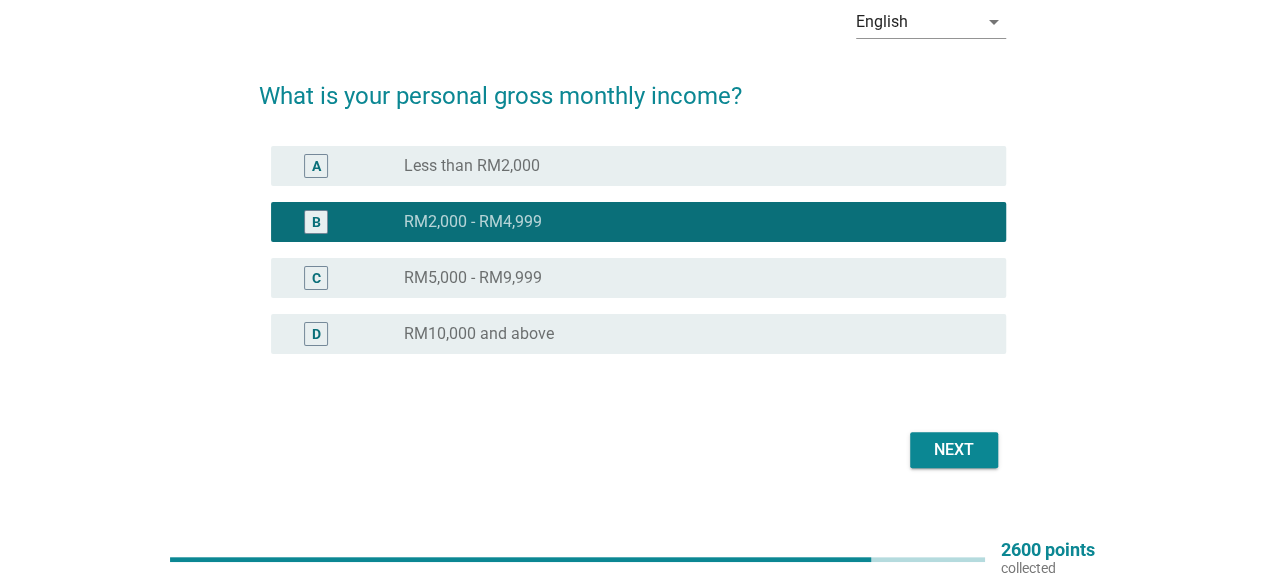 click on "radio_button_unchecked Less than RM2,000" at bounding box center (689, 166) 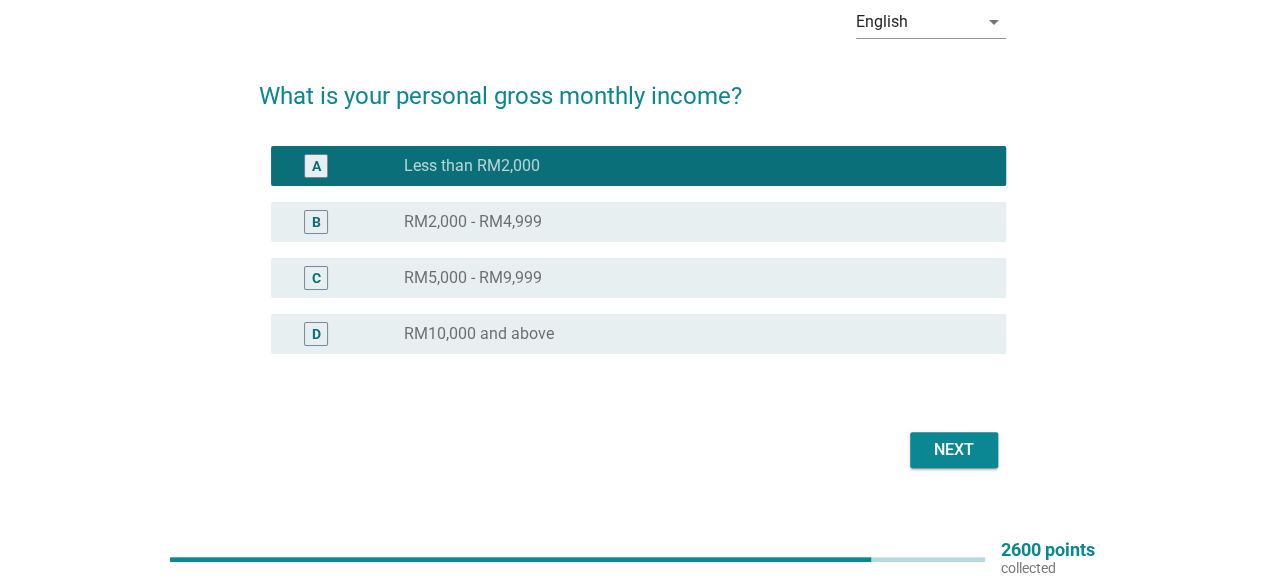 click on "Next" at bounding box center [954, 450] 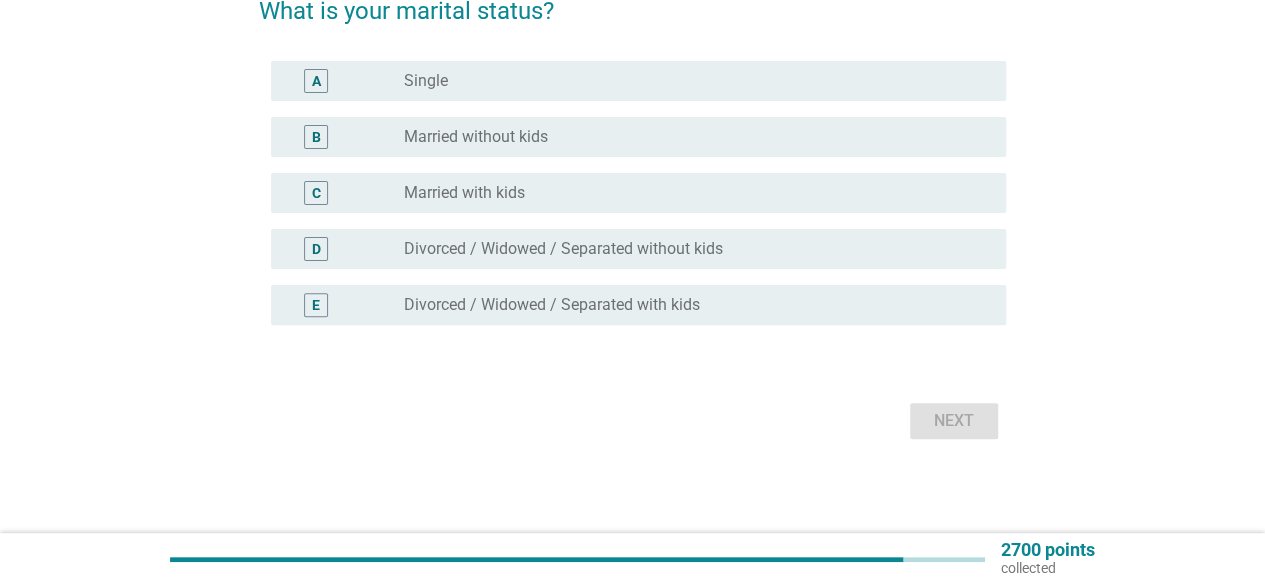 scroll, scrollTop: 186, scrollLeft: 0, axis: vertical 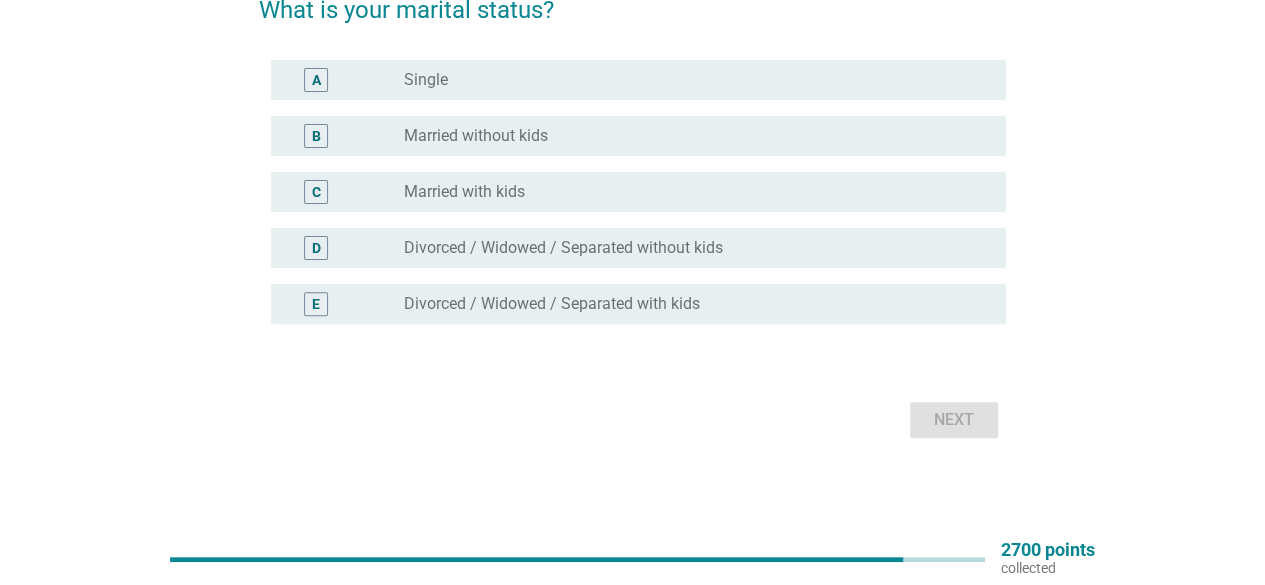 click on "A     radio_button_unchecked Single" at bounding box center (638, 80) 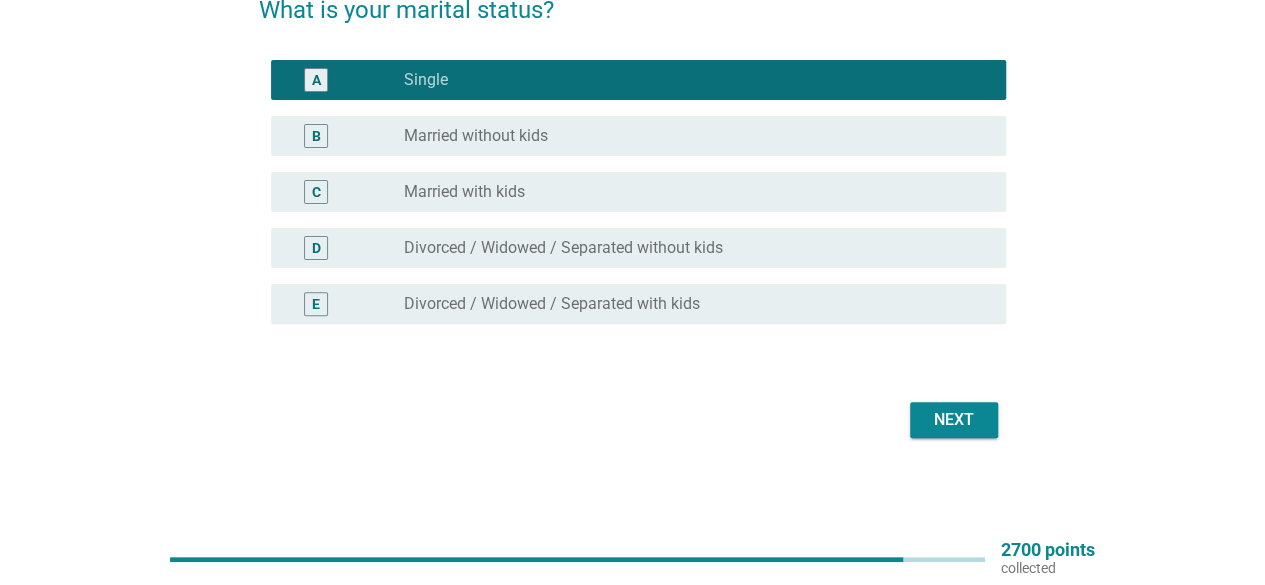 click on "Next" at bounding box center (954, 420) 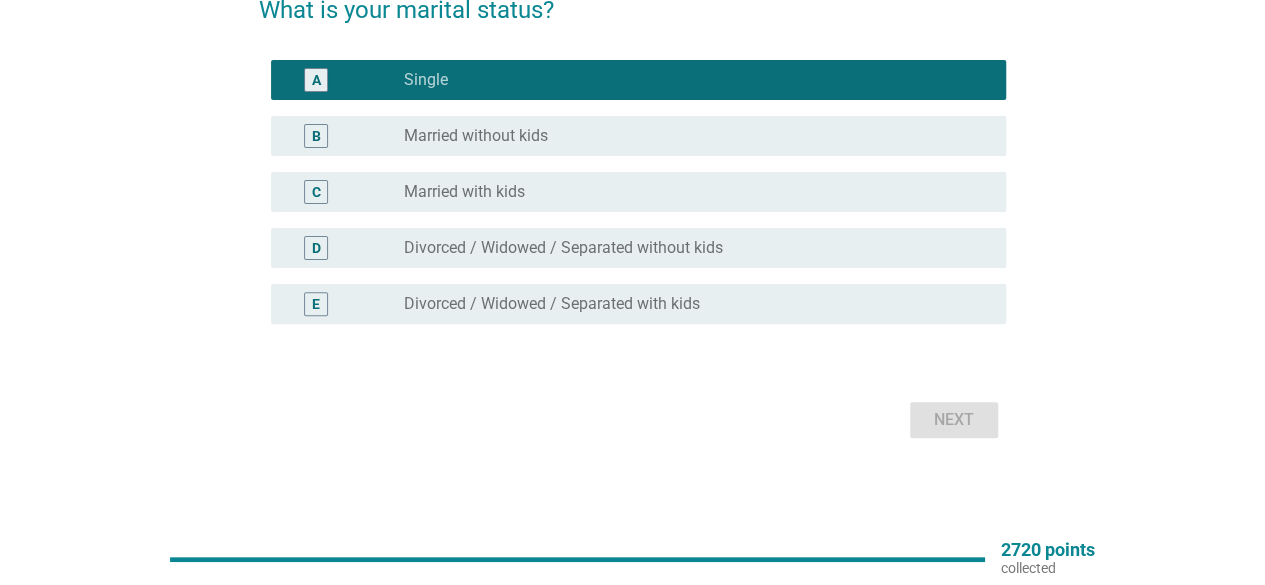 scroll, scrollTop: 0, scrollLeft: 0, axis: both 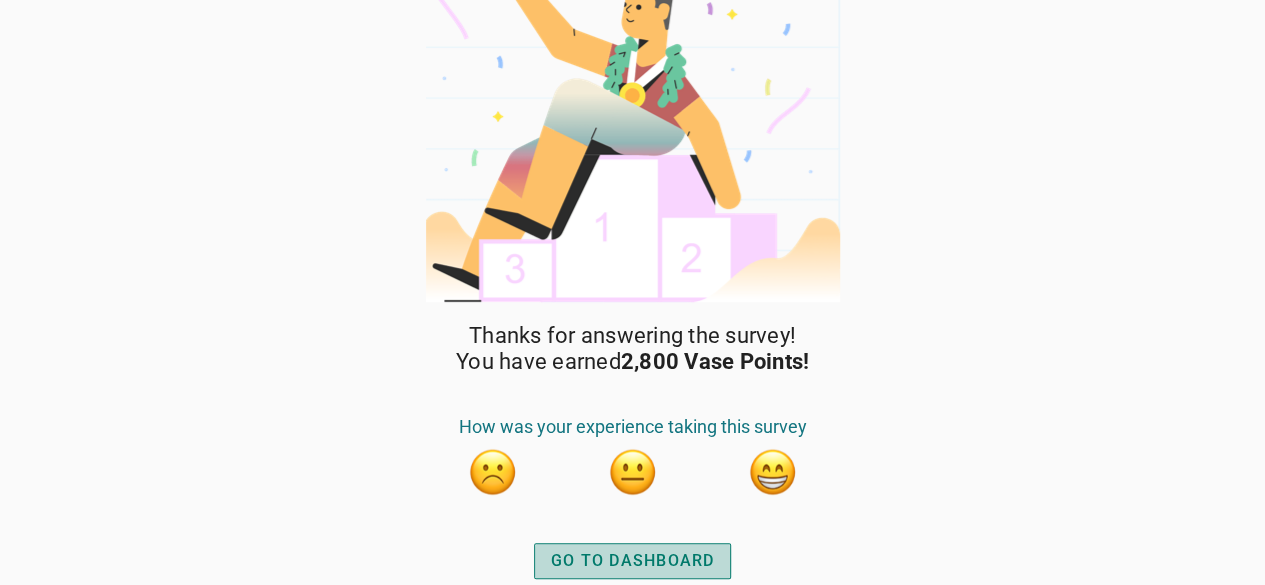 click on "GO TO DASHBOARD" at bounding box center (633, 561) 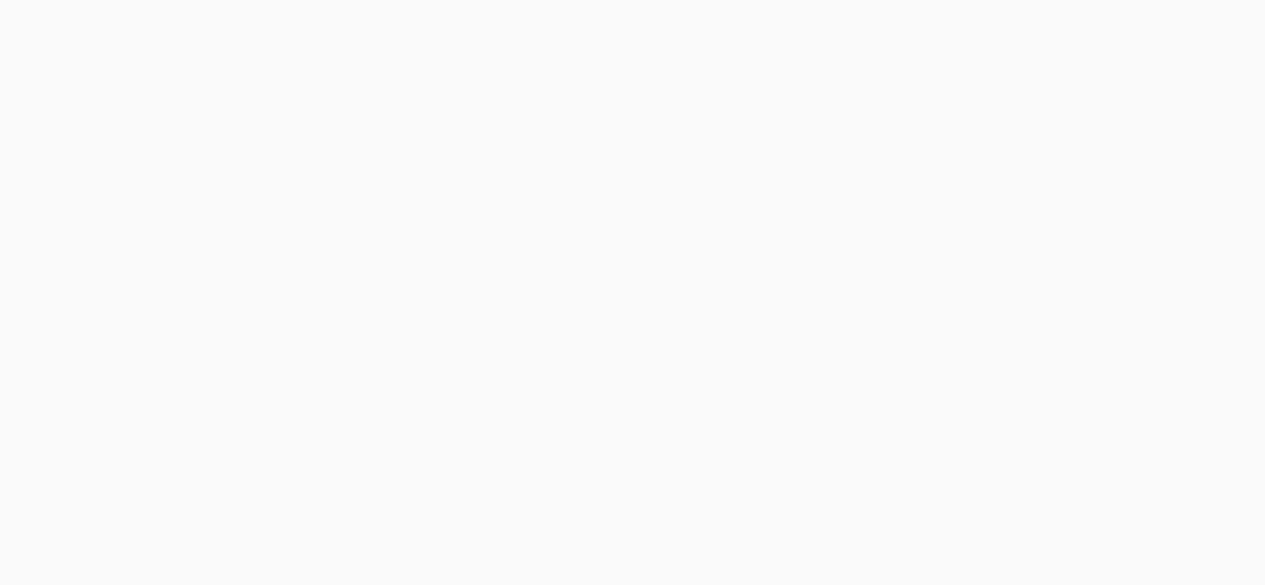 scroll, scrollTop: 0, scrollLeft: 0, axis: both 